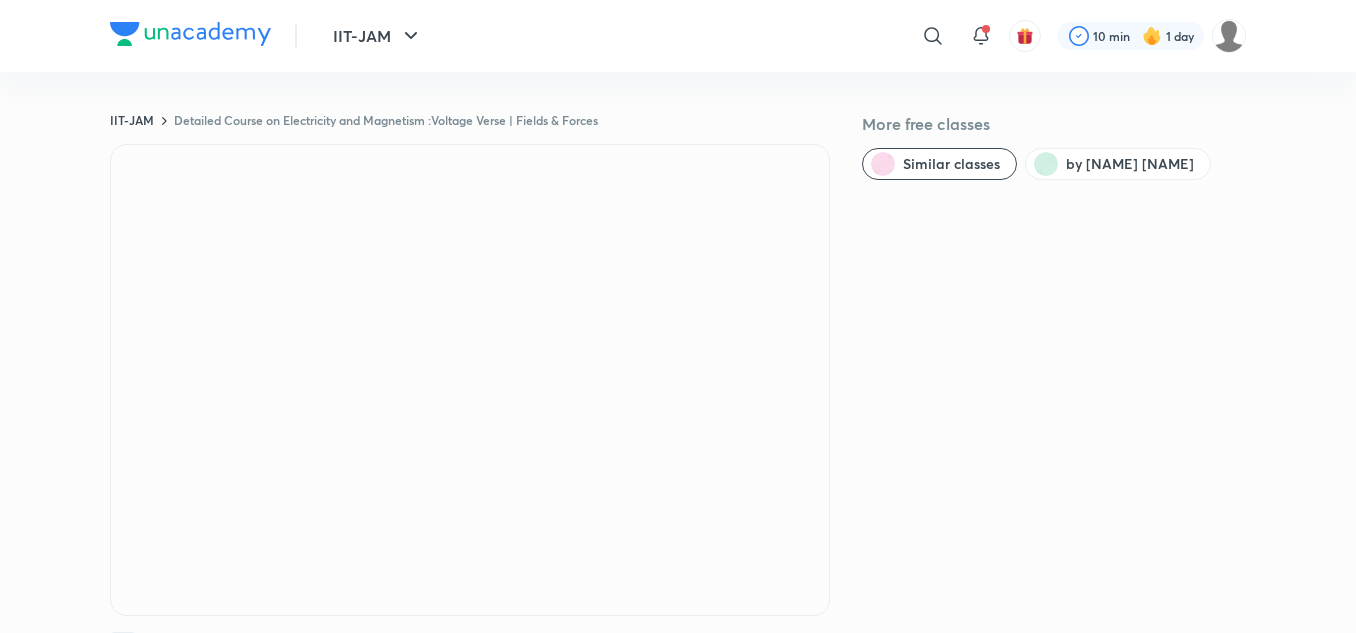 scroll, scrollTop: 0, scrollLeft: 0, axis: both 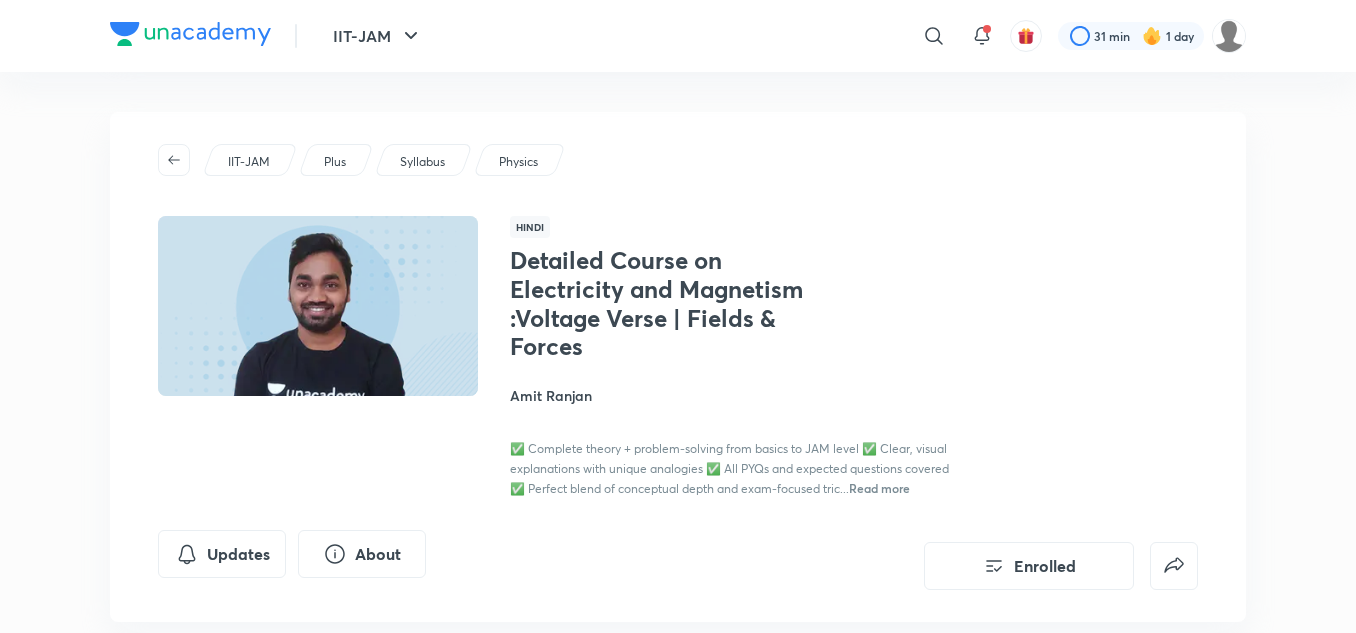 click on "IIT-JAM  Plus Syllabus Physics Hindi Detailed Course on Electricity and Magnetism :Voltage Verse | Fields & Forces Amit Ranjan ✅ Complete theory + problem-solving from basics to JAM level
✅ Clear, visual explanations with unique analogies
✅ All PYQs and expected questions covered
✅ Perfect blend of conceptual depth and exam-focused tric...  Read more Updates About Enrolled" at bounding box center [678, 367] 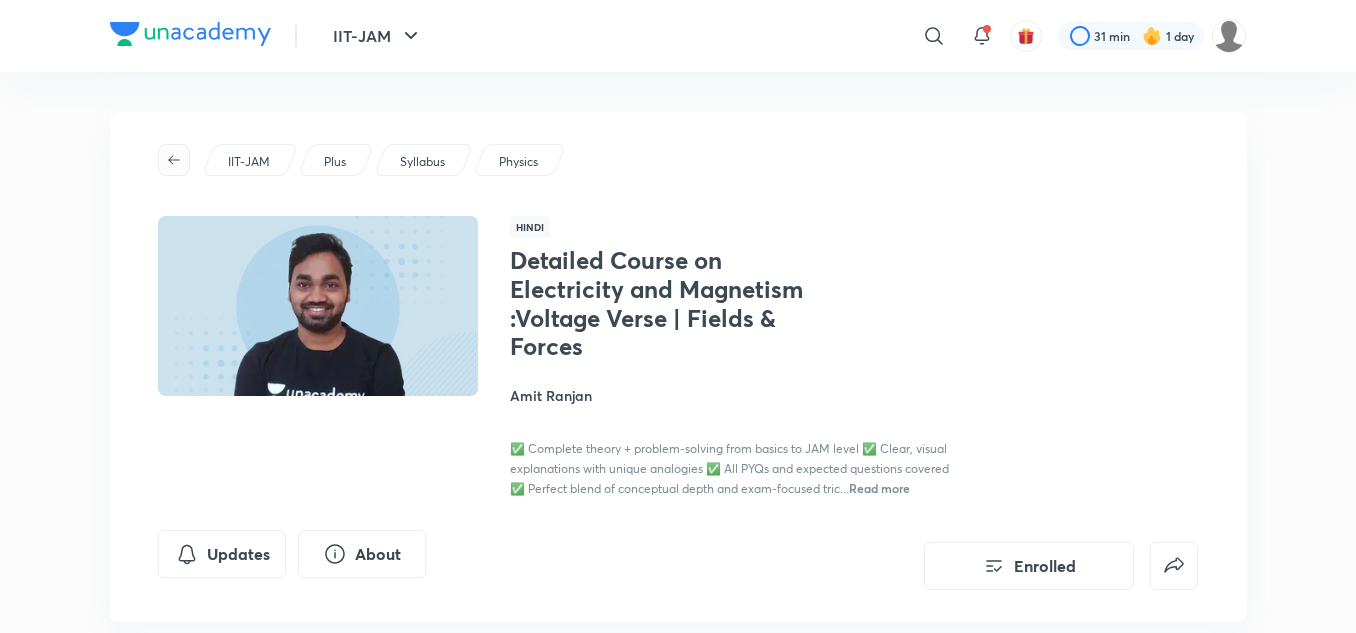 click at bounding box center (174, 160) 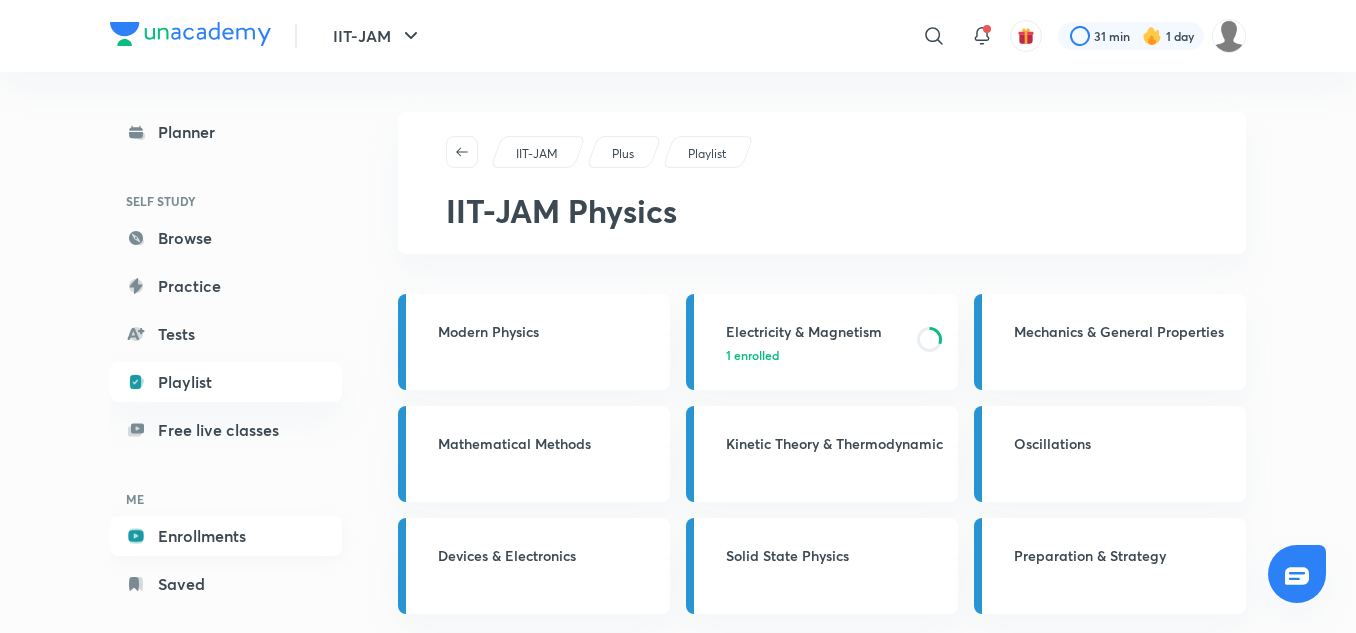 click on "Enrollments" at bounding box center [226, 536] 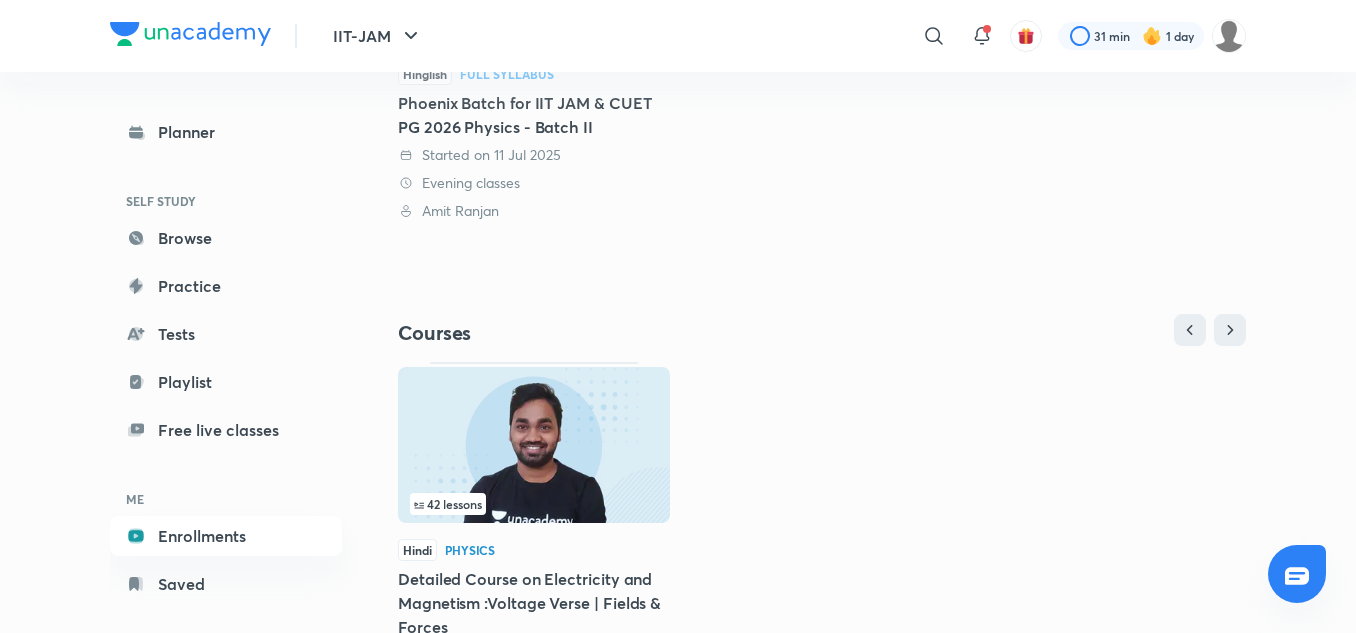 scroll, scrollTop: 544, scrollLeft: 0, axis: vertical 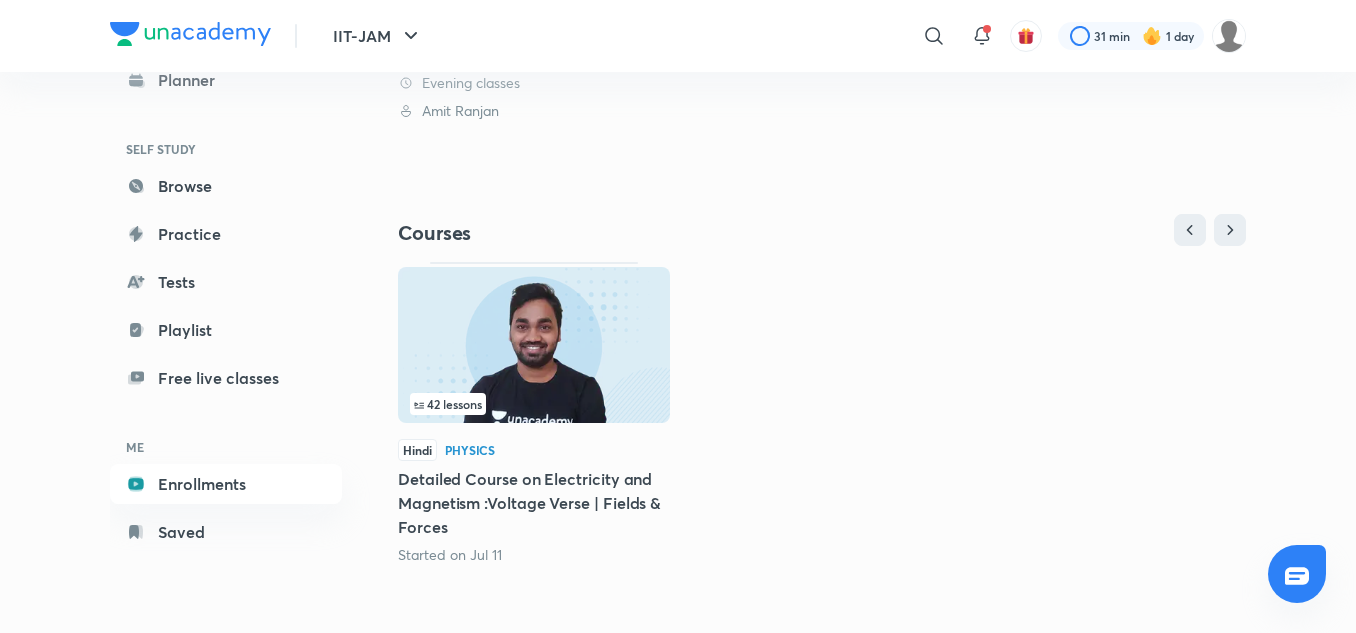 click at bounding box center (534, 345) 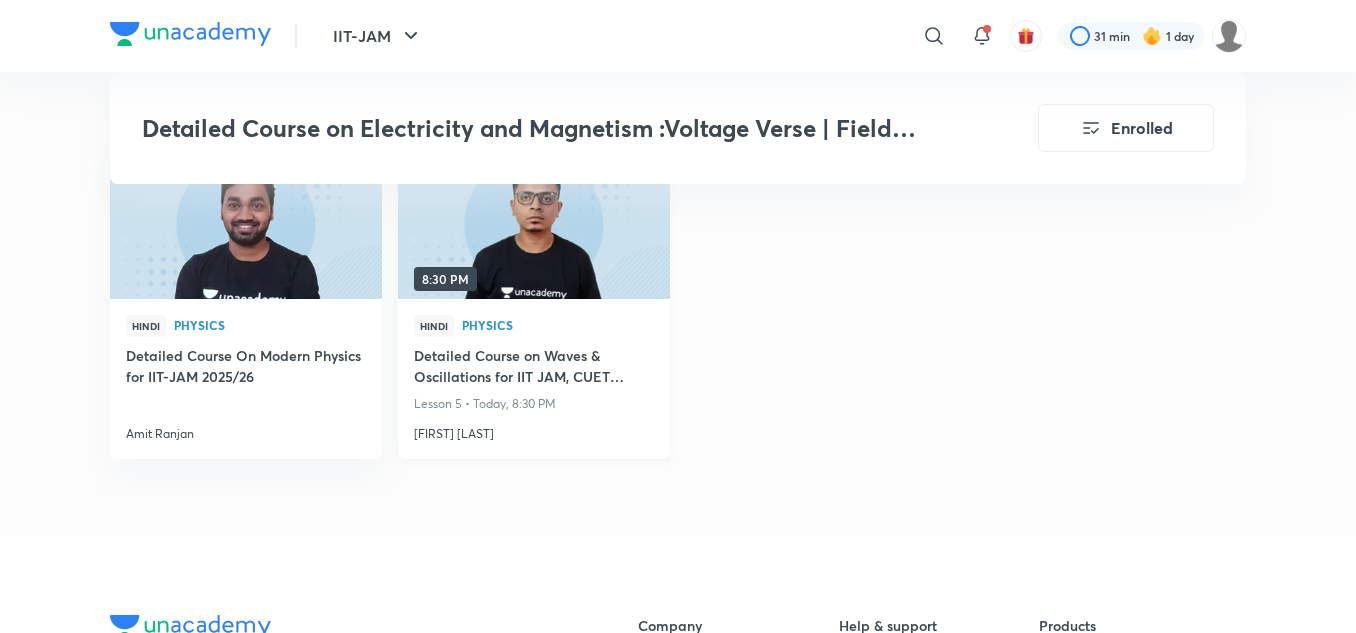 scroll, scrollTop: 2500, scrollLeft: 0, axis: vertical 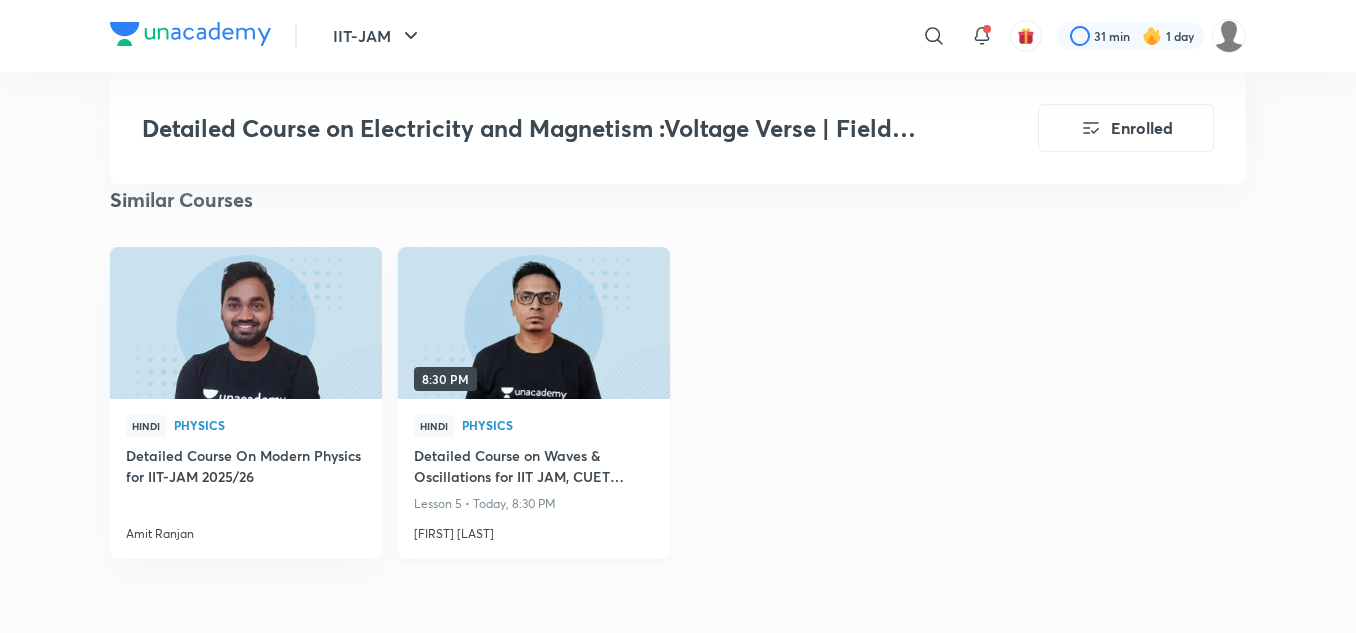 click at bounding box center [533, 323] 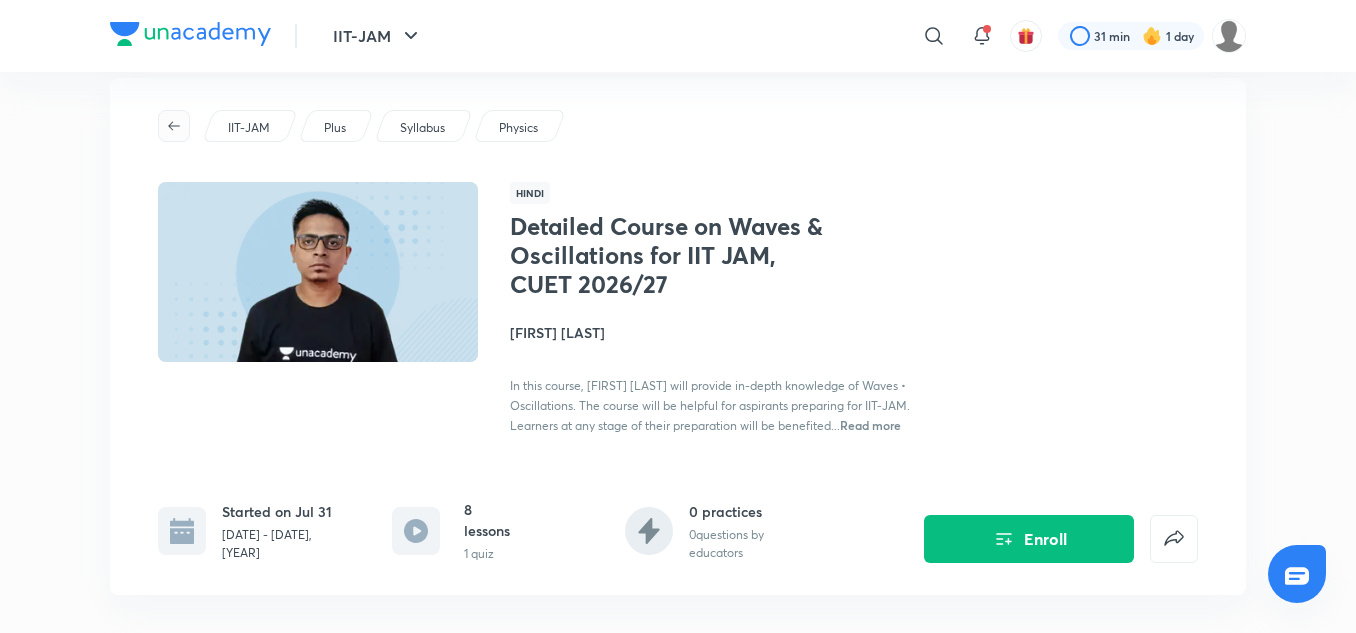 scroll, scrollTop: 0, scrollLeft: 0, axis: both 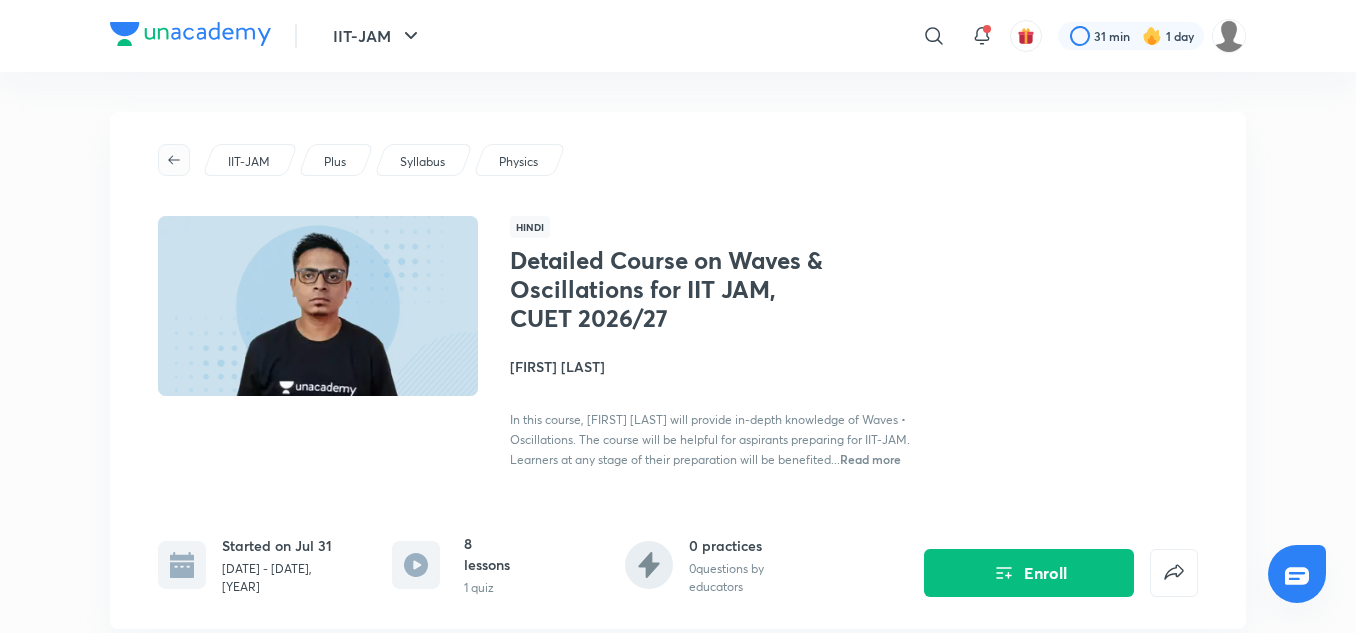 click at bounding box center (174, 160) 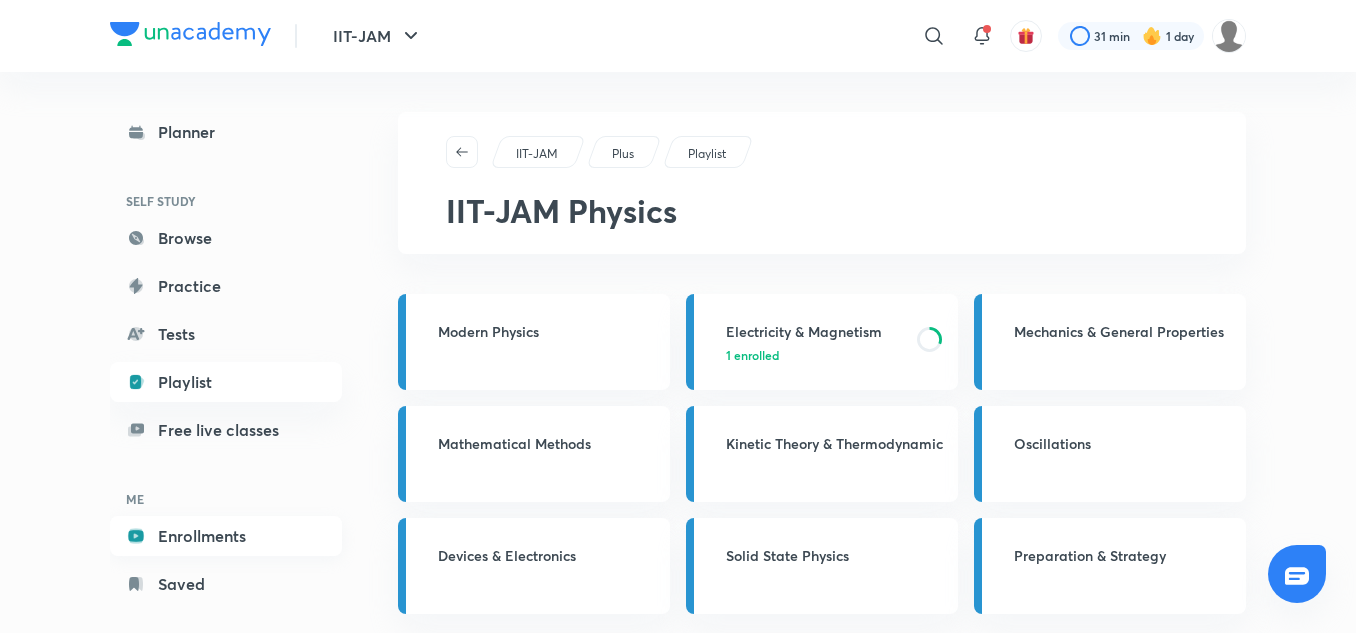 click on "Enrollments" at bounding box center (226, 536) 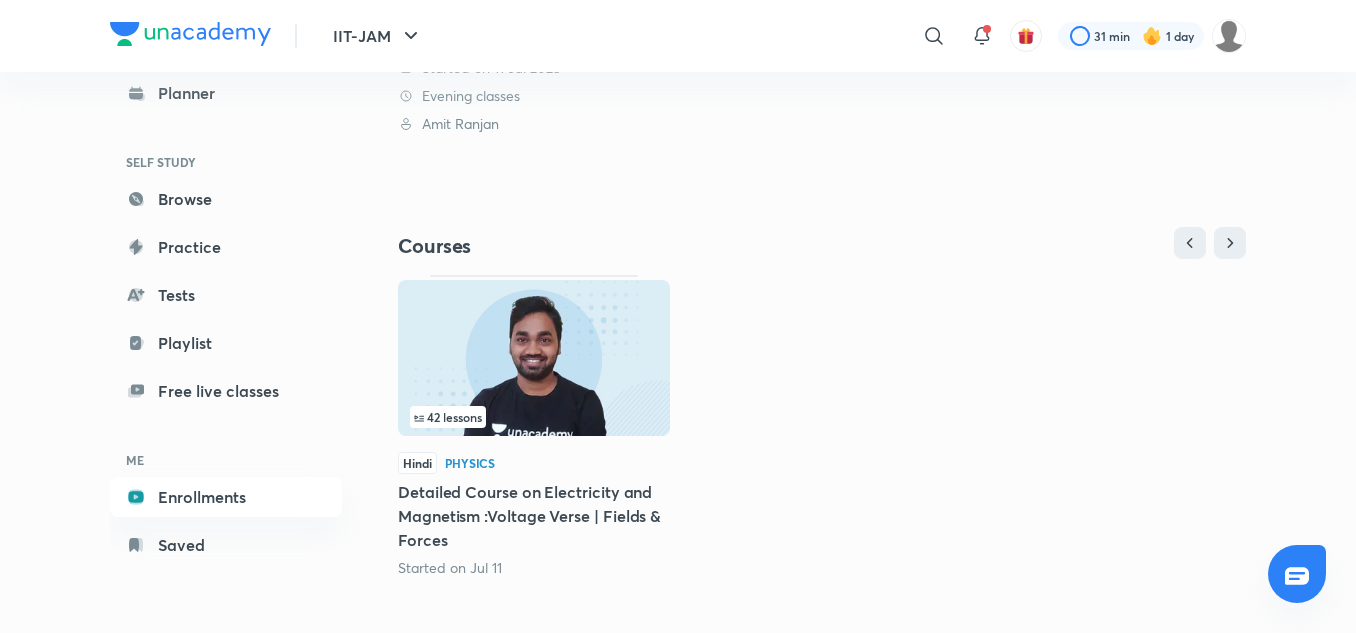 scroll, scrollTop: 544, scrollLeft: 0, axis: vertical 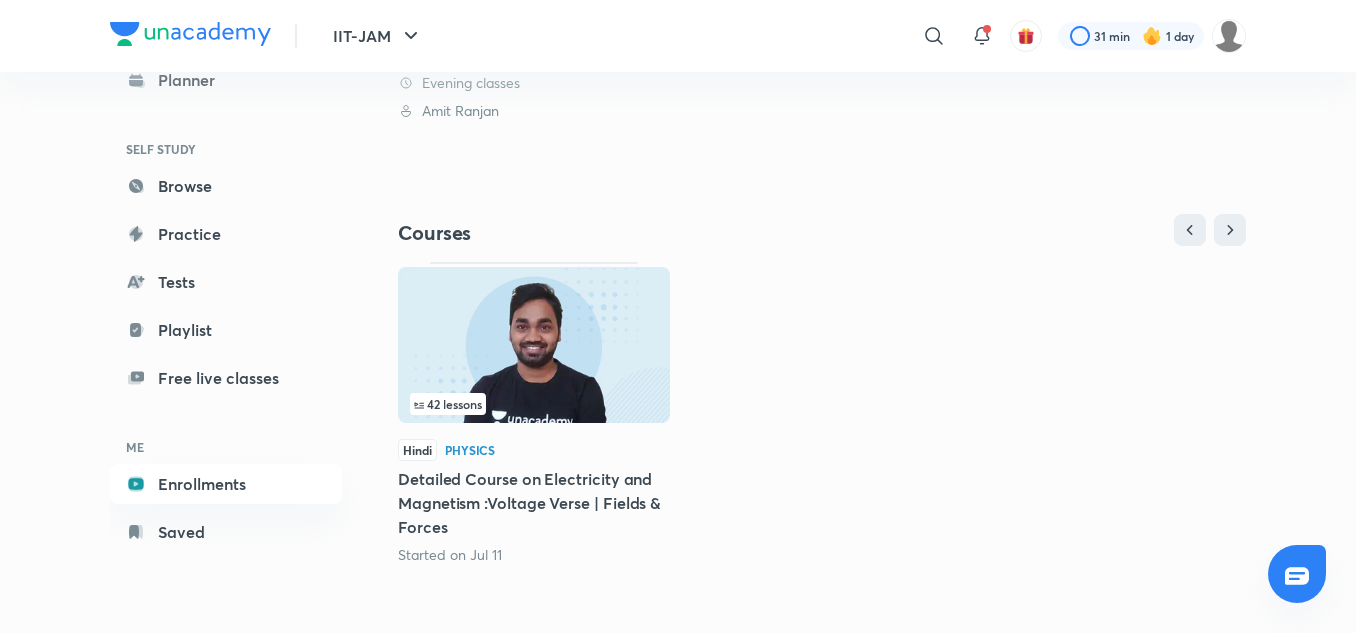 click at bounding box center [534, 345] 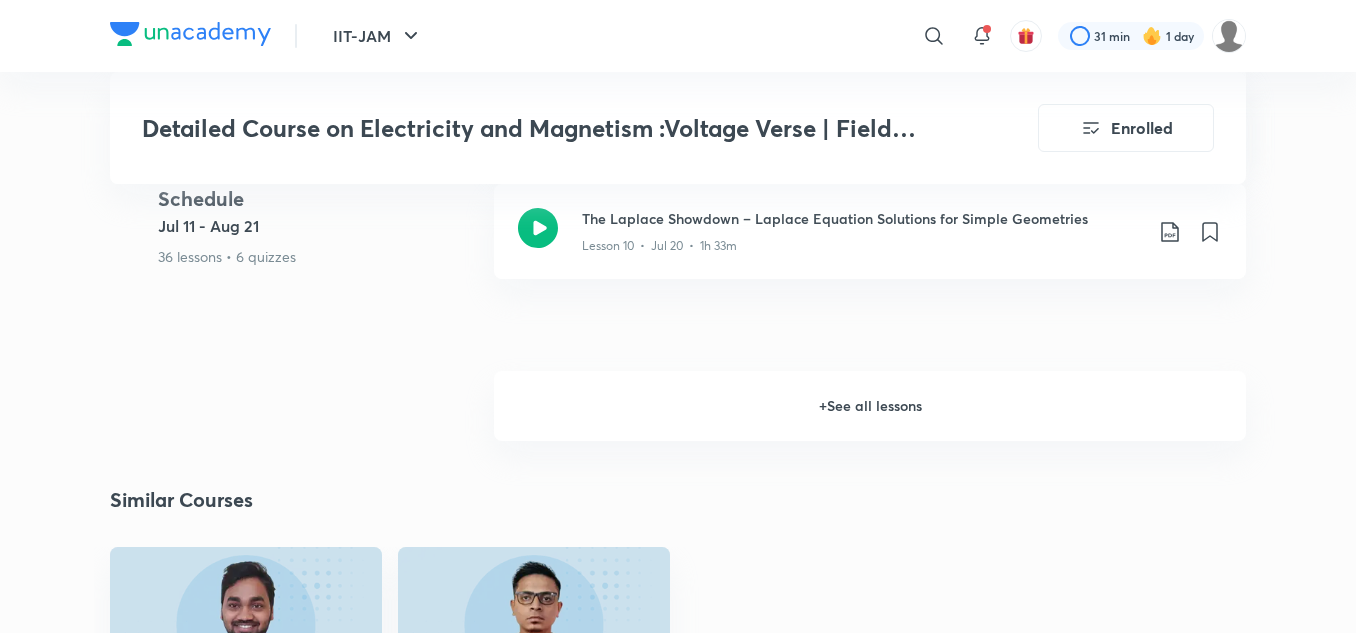scroll, scrollTop: 2300, scrollLeft: 0, axis: vertical 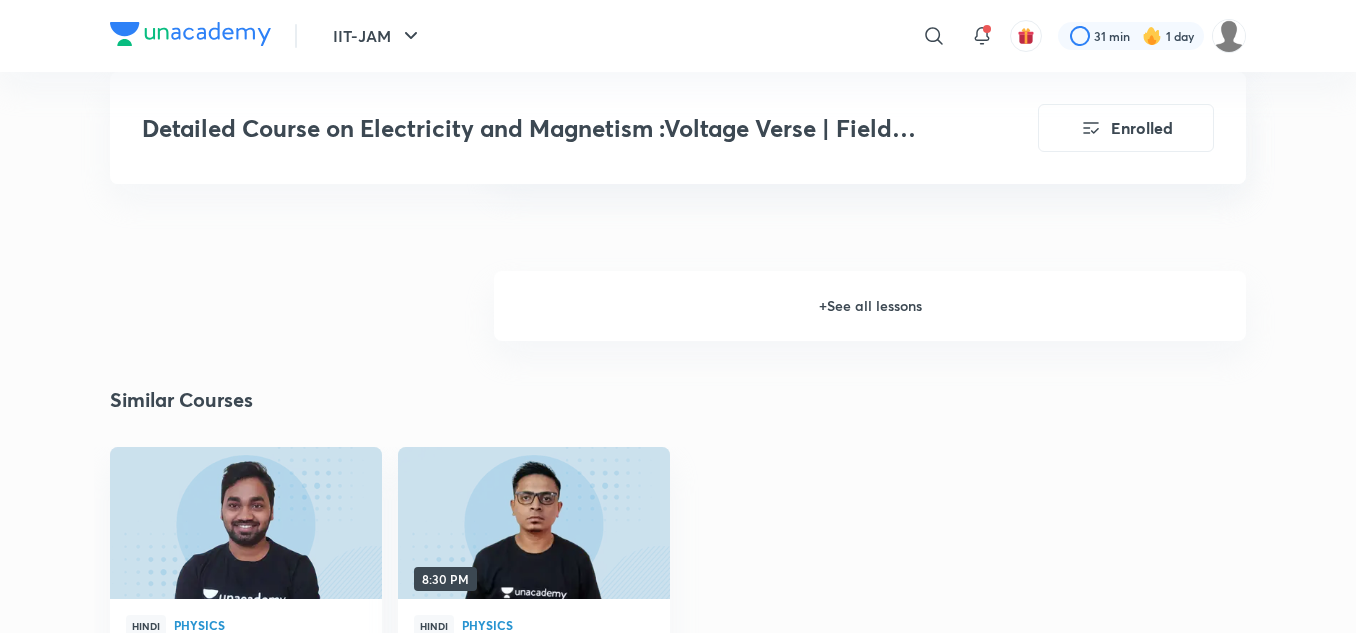 click on "+  See all lessons" at bounding box center [870, 306] 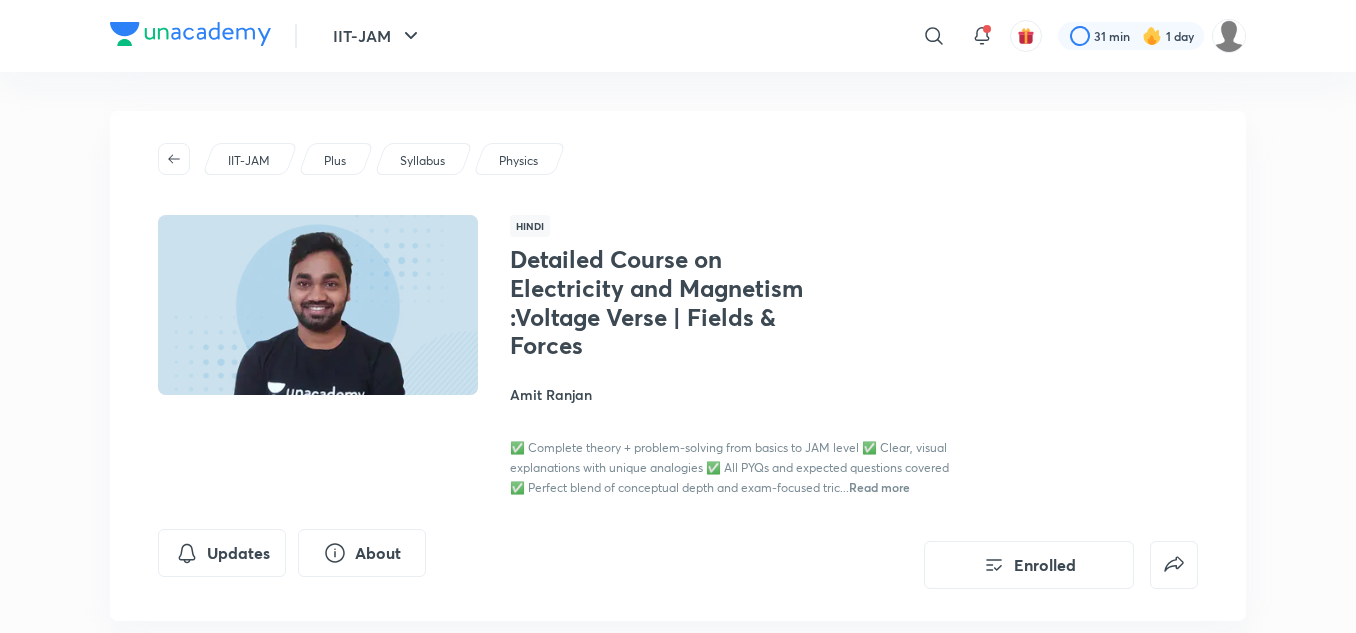 scroll, scrollTop: 0, scrollLeft: 0, axis: both 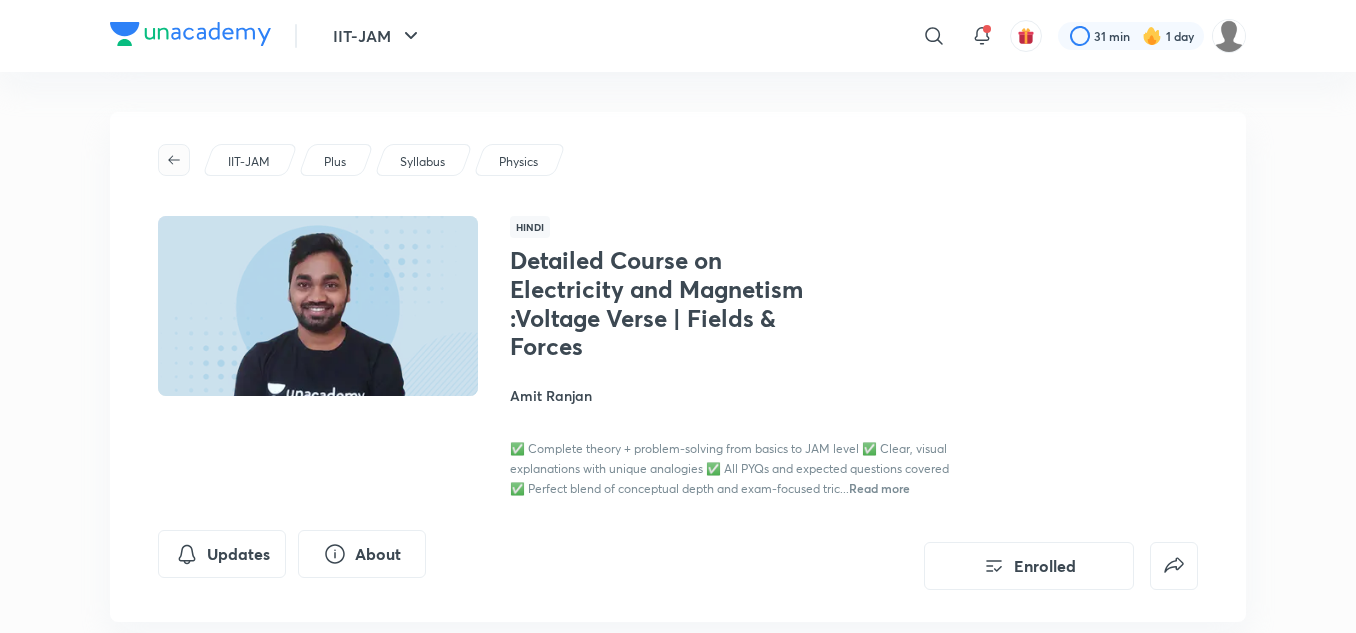 click 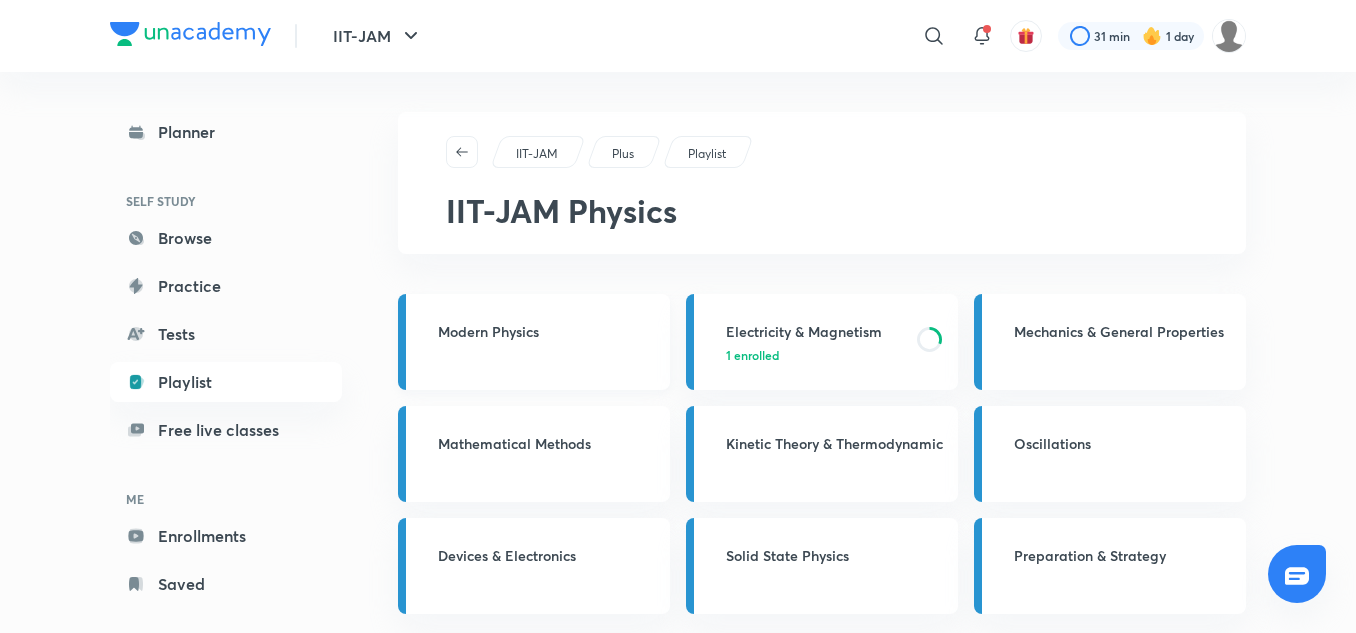 click on "Modern Physics" at bounding box center (548, 331) 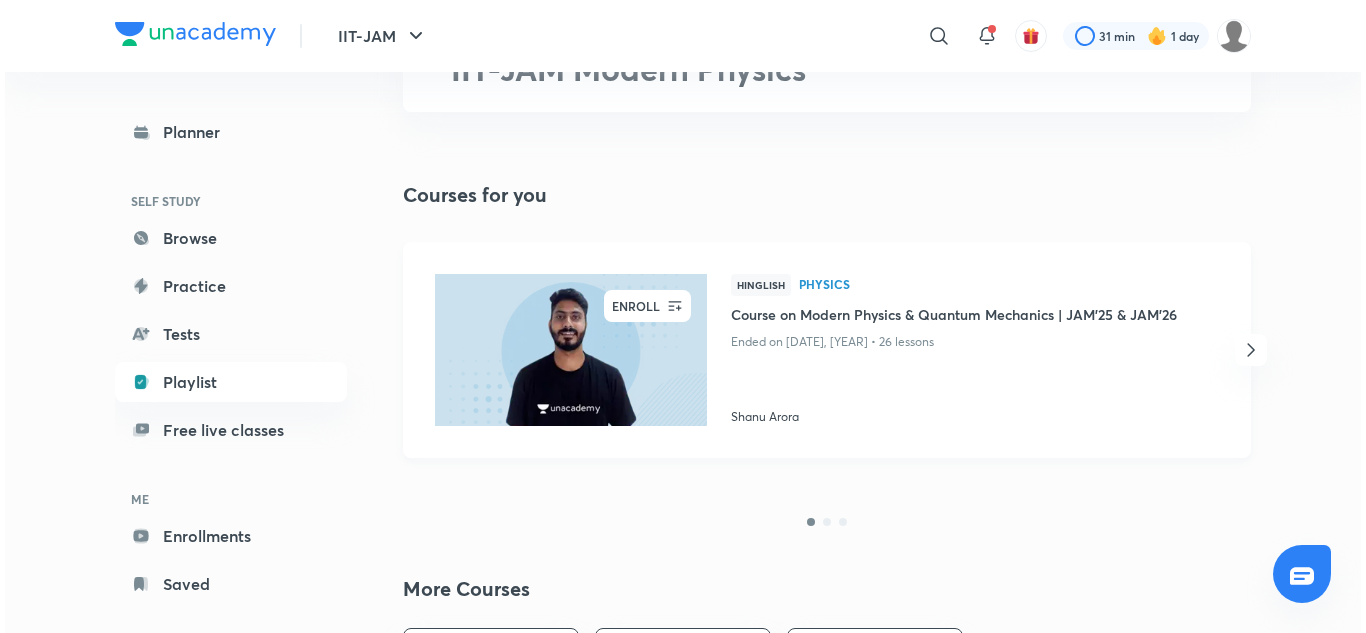 scroll, scrollTop: 0, scrollLeft: 0, axis: both 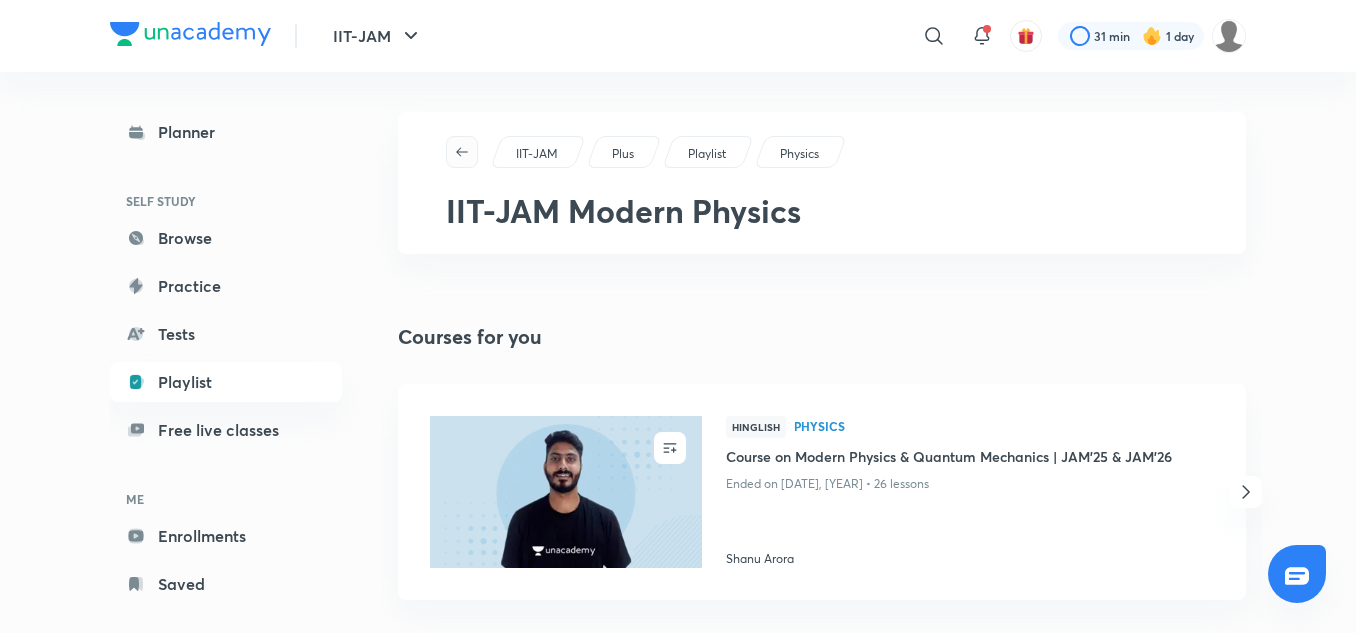 click 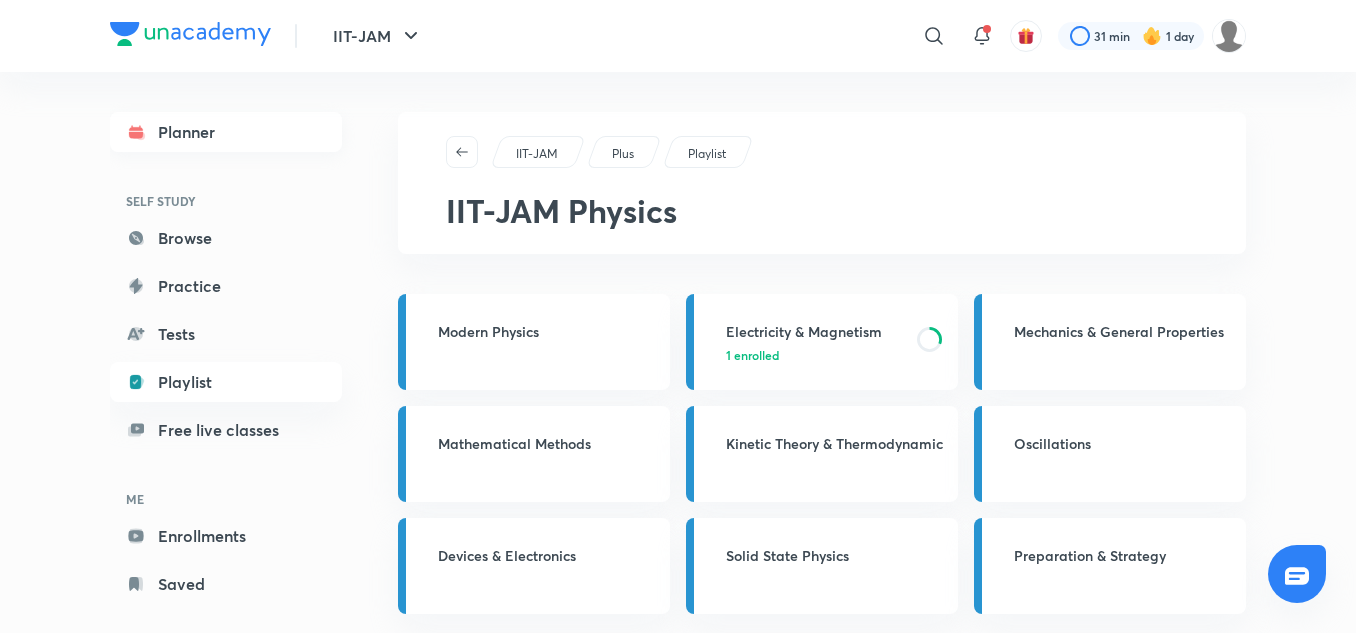 click on "Planner" at bounding box center [226, 132] 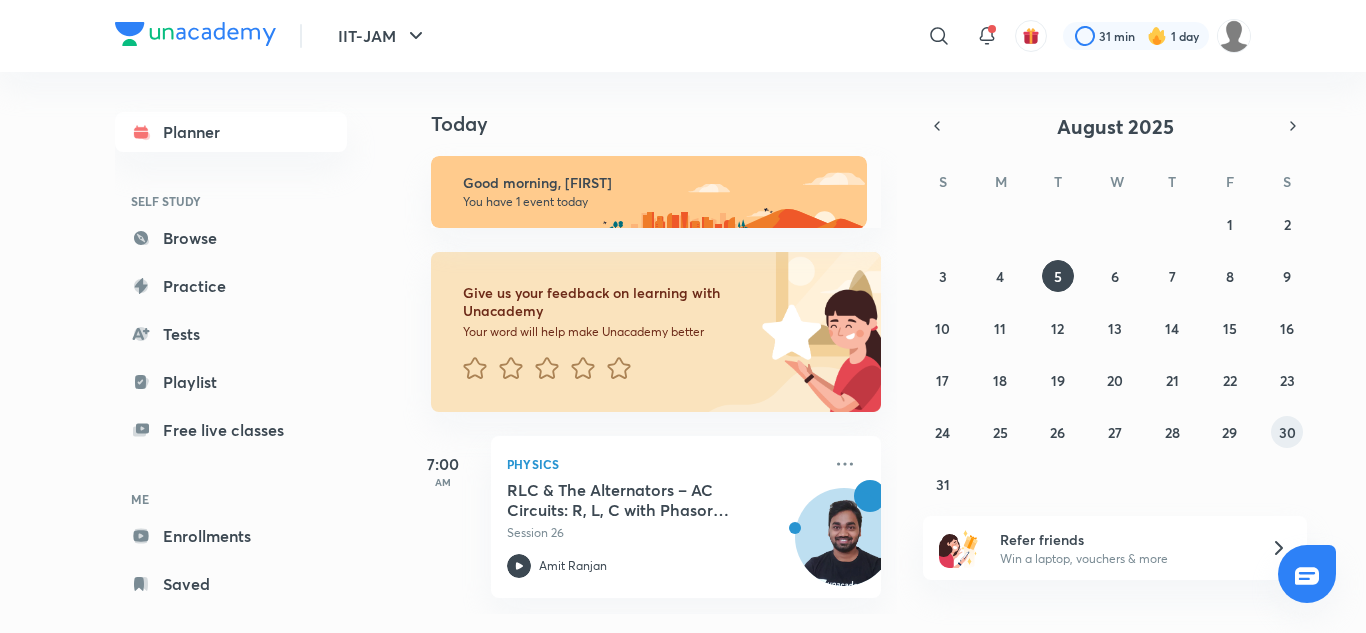 click on "30" at bounding box center [1287, 432] 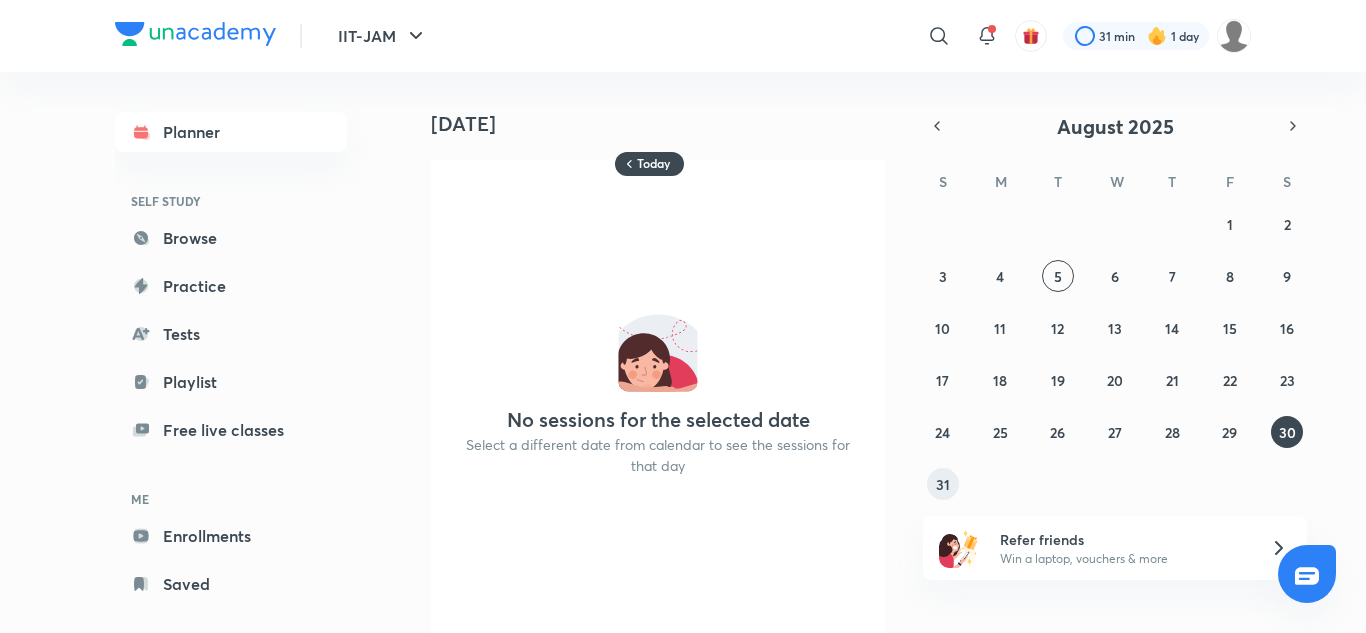 click on "31" at bounding box center [943, 484] 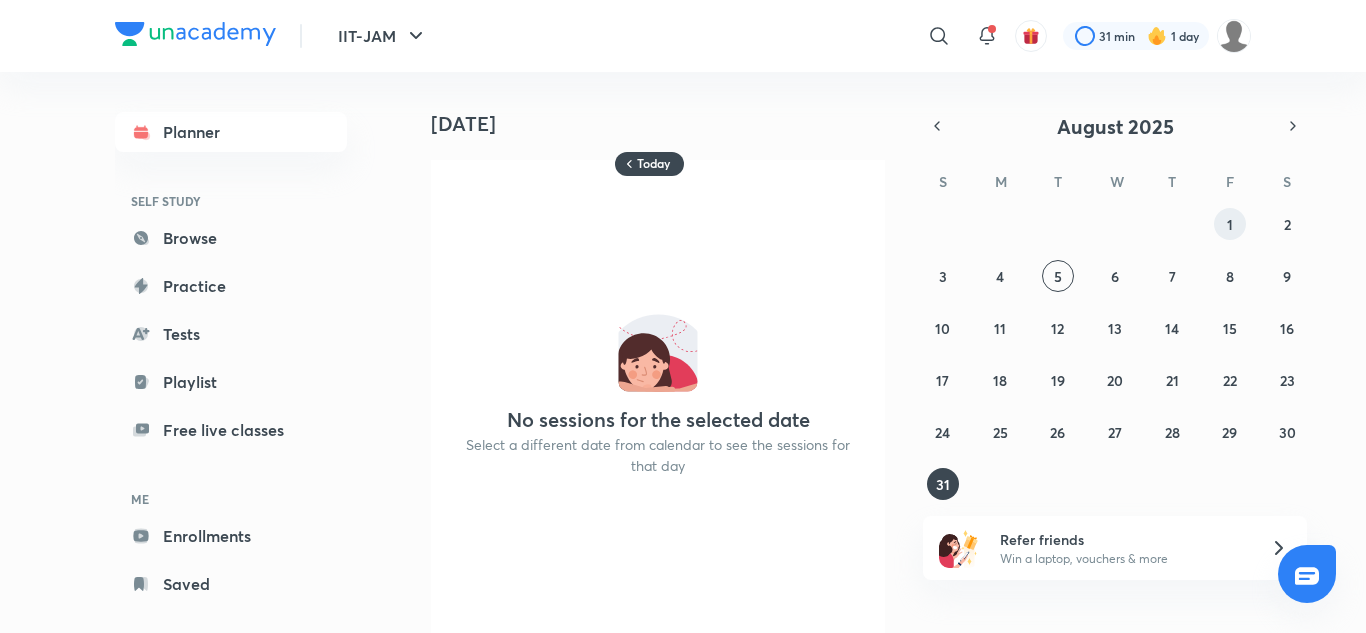 click on "1" at bounding box center [1230, 224] 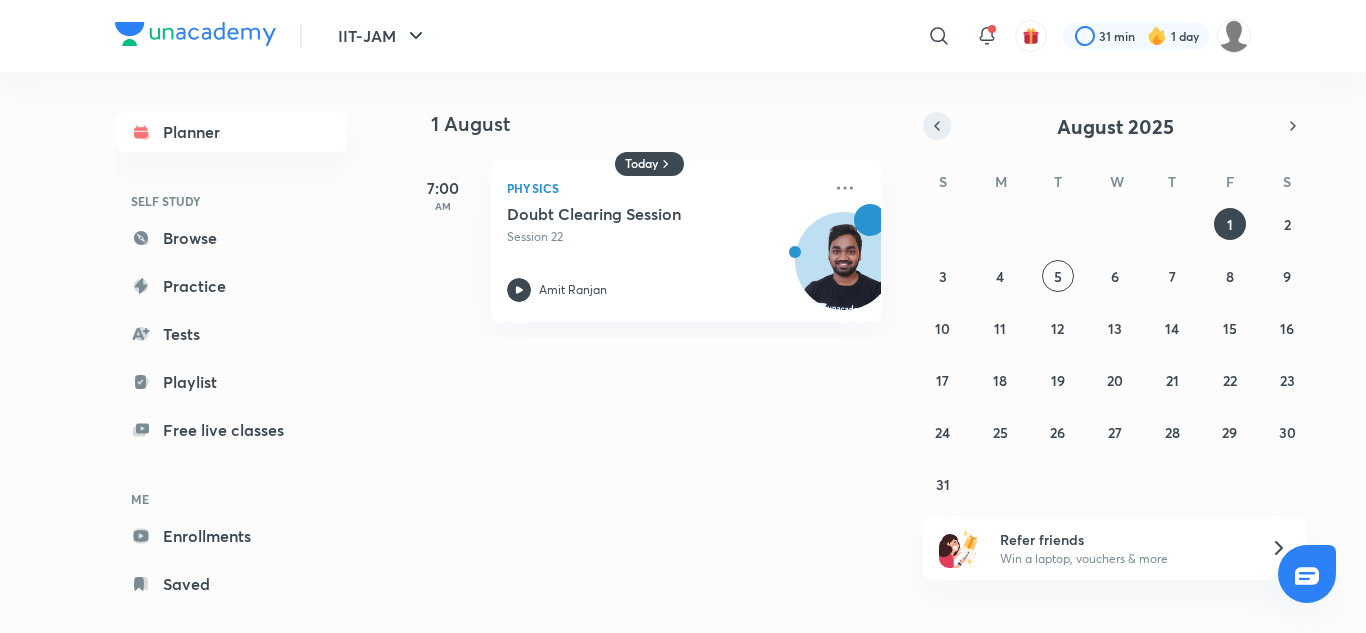 click 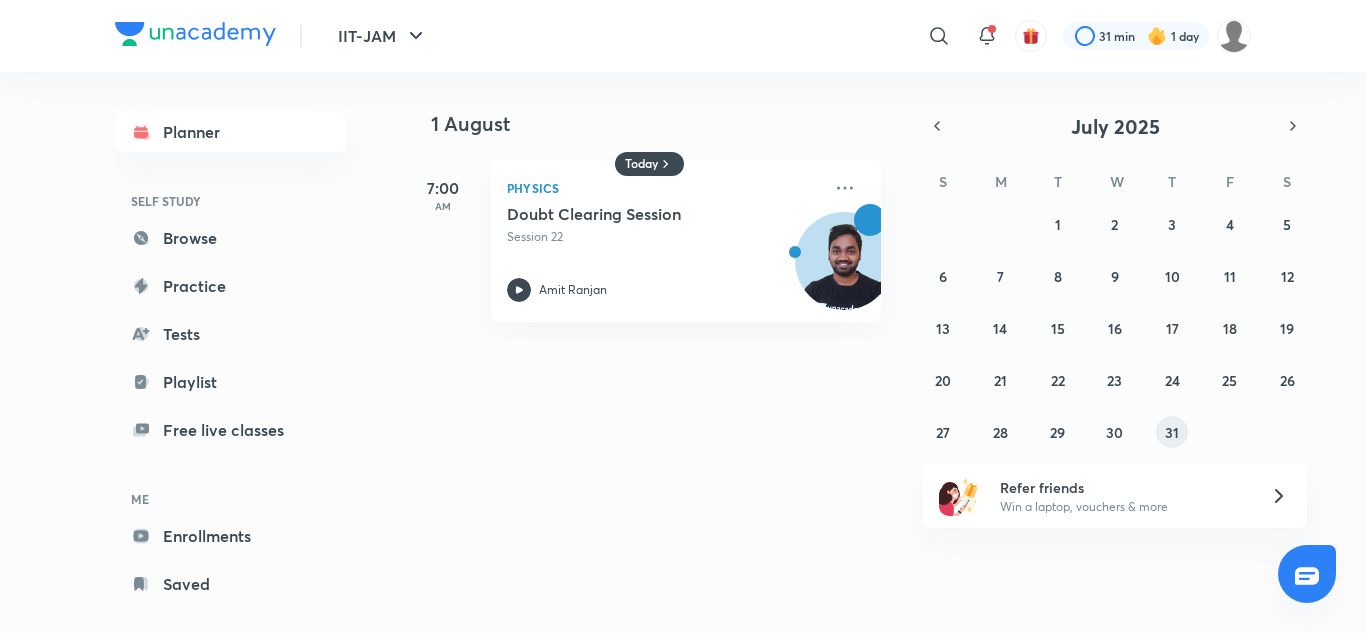 click on "31" at bounding box center (1172, 432) 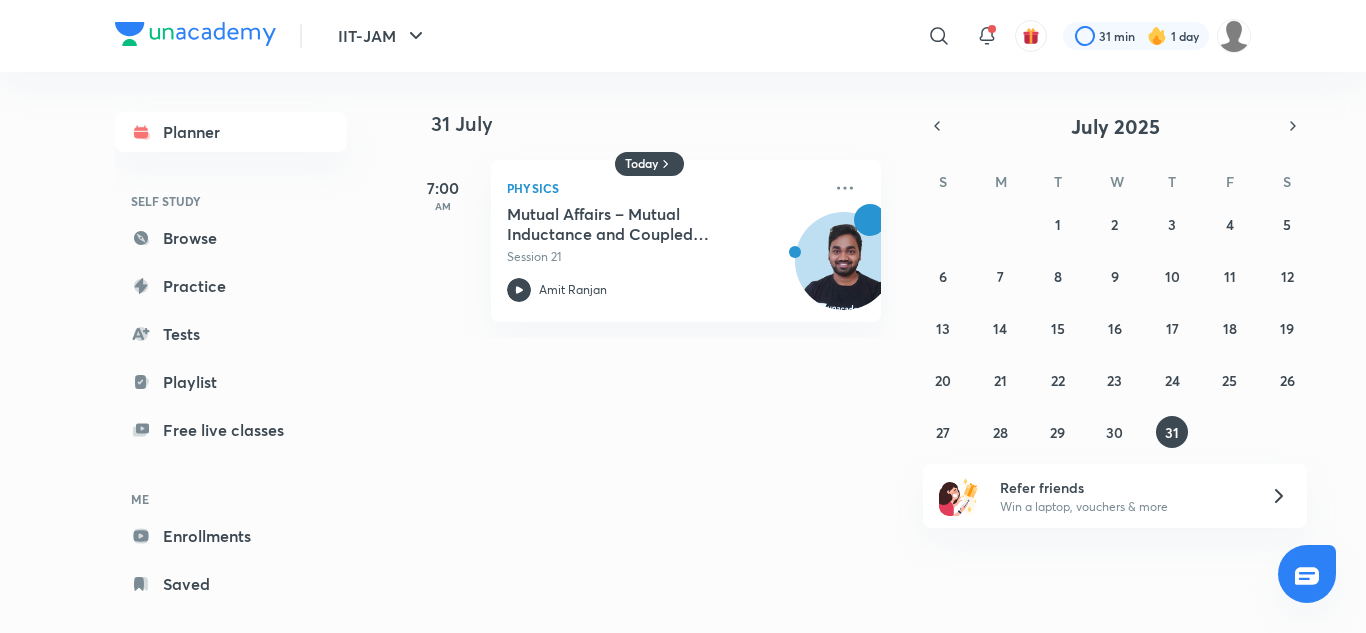 scroll, scrollTop: 0, scrollLeft: 20, axis: horizontal 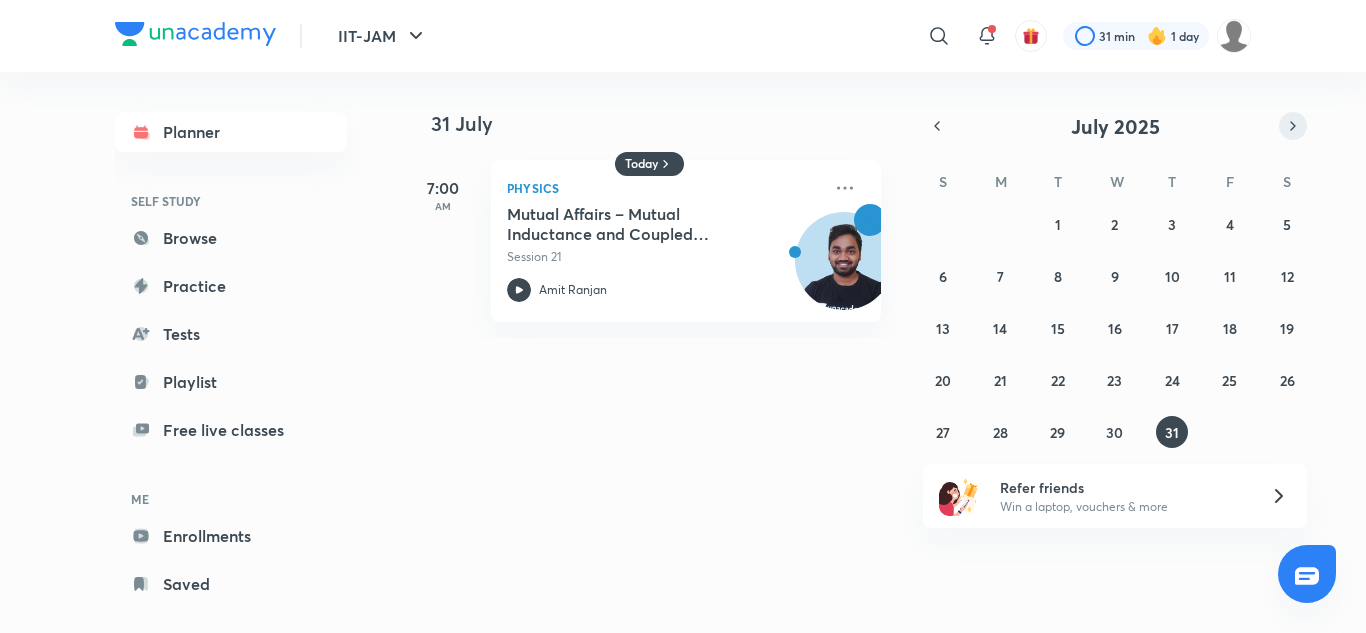 click 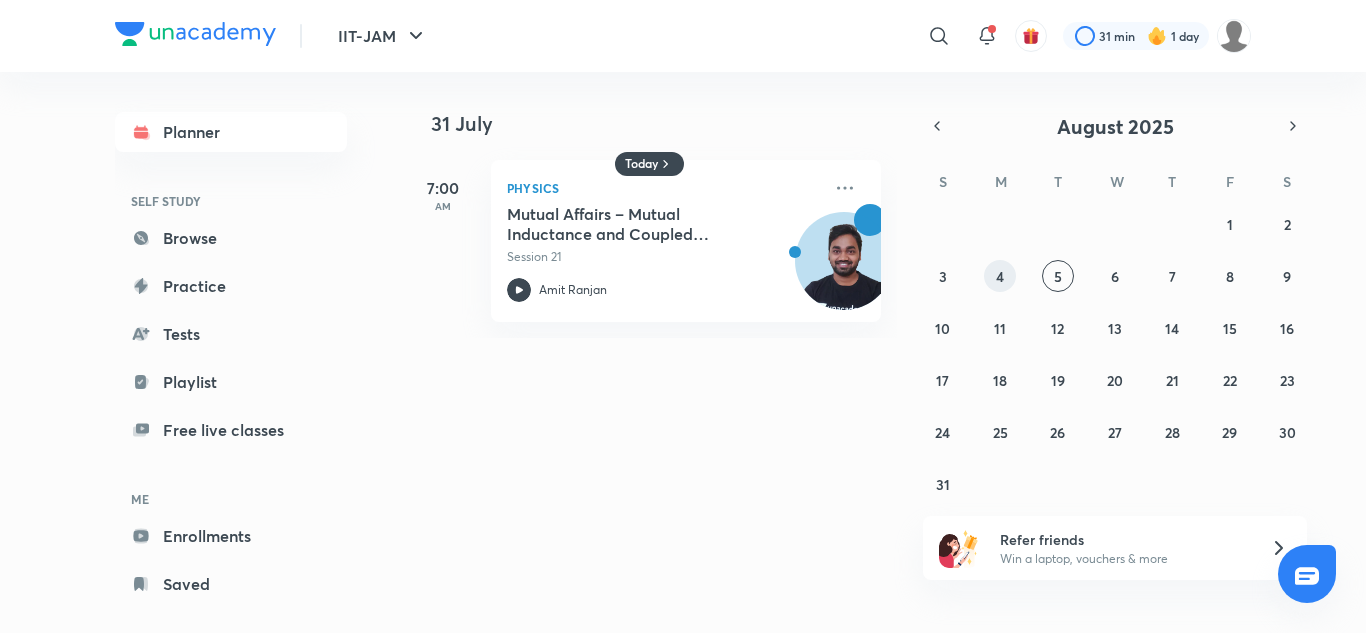 click on "4" at bounding box center [1000, 276] 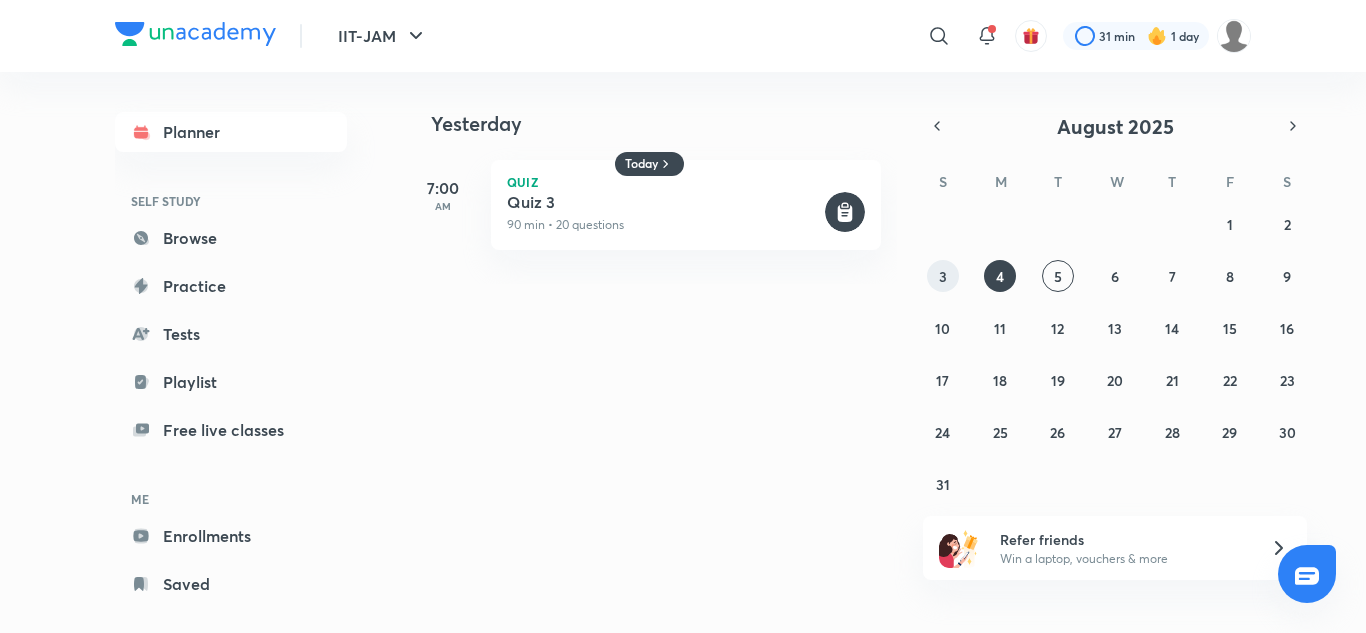click on "3" at bounding box center [943, 276] 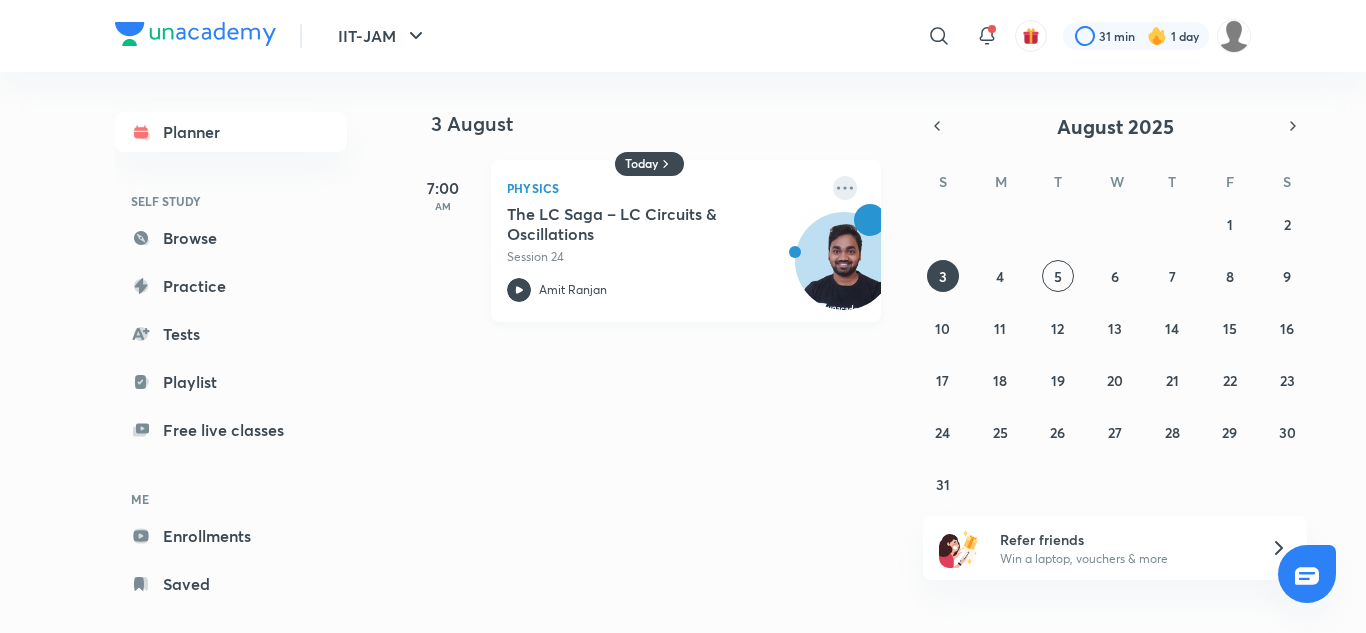 click 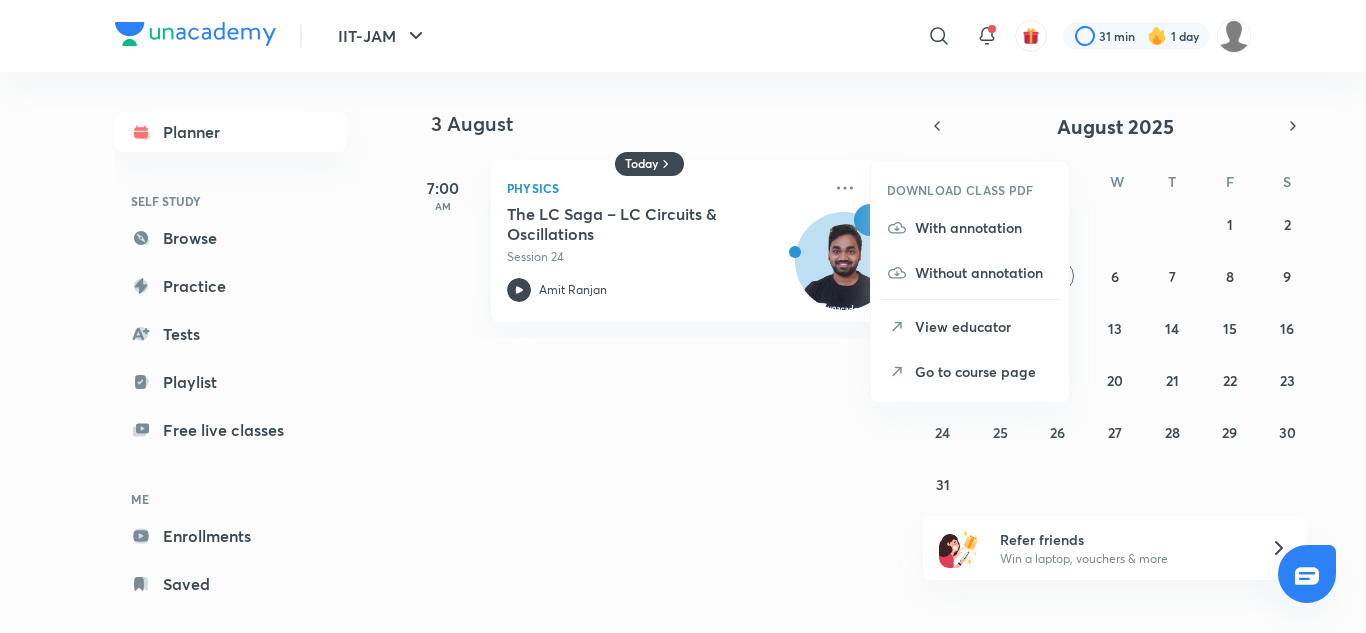 click on "Today 3 August 7:00 AM Physics The LC Saga – LC Circuits & Oscillations Session 24 Amit Ranjan DOWNLOAD CLASS PDF With annotation Without annotation View educator Go to course page August 2025 S M T W T F S 27 28 29 30 31 1 2 3 4 5 6 7 8 9 10 11 12 13 14 15 16 17 18 19 20 21 22 23 24 25 26 27 28 29 30 31 1 2 3 4 5 6 Refer friends Win a laptop, vouchers & more" at bounding box center (827, 344) 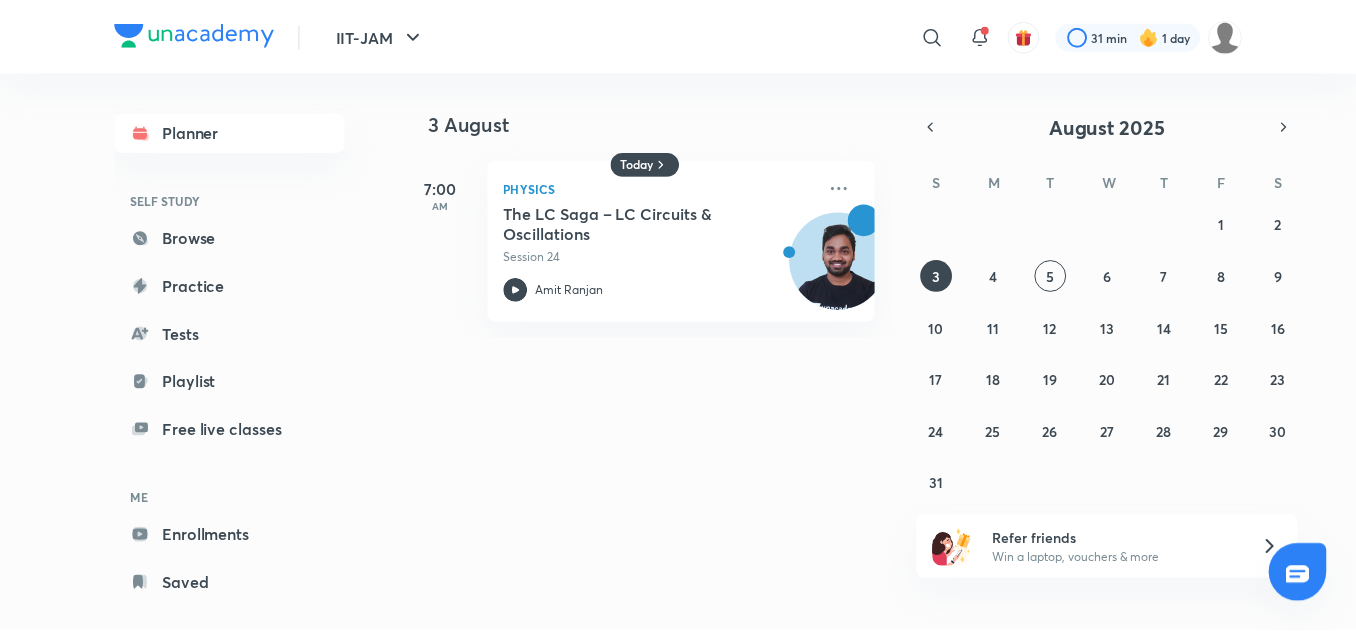 scroll, scrollTop: 0, scrollLeft: 20, axis: horizontal 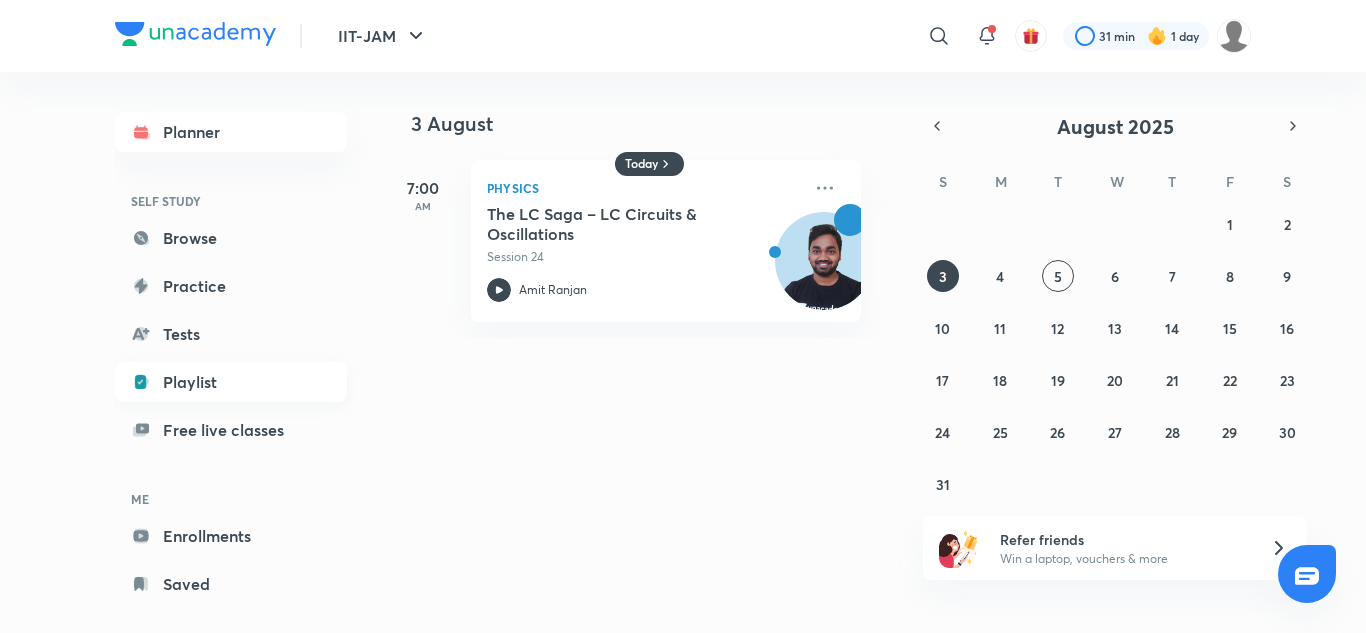 click on "Playlist" at bounding box center [231, 382] 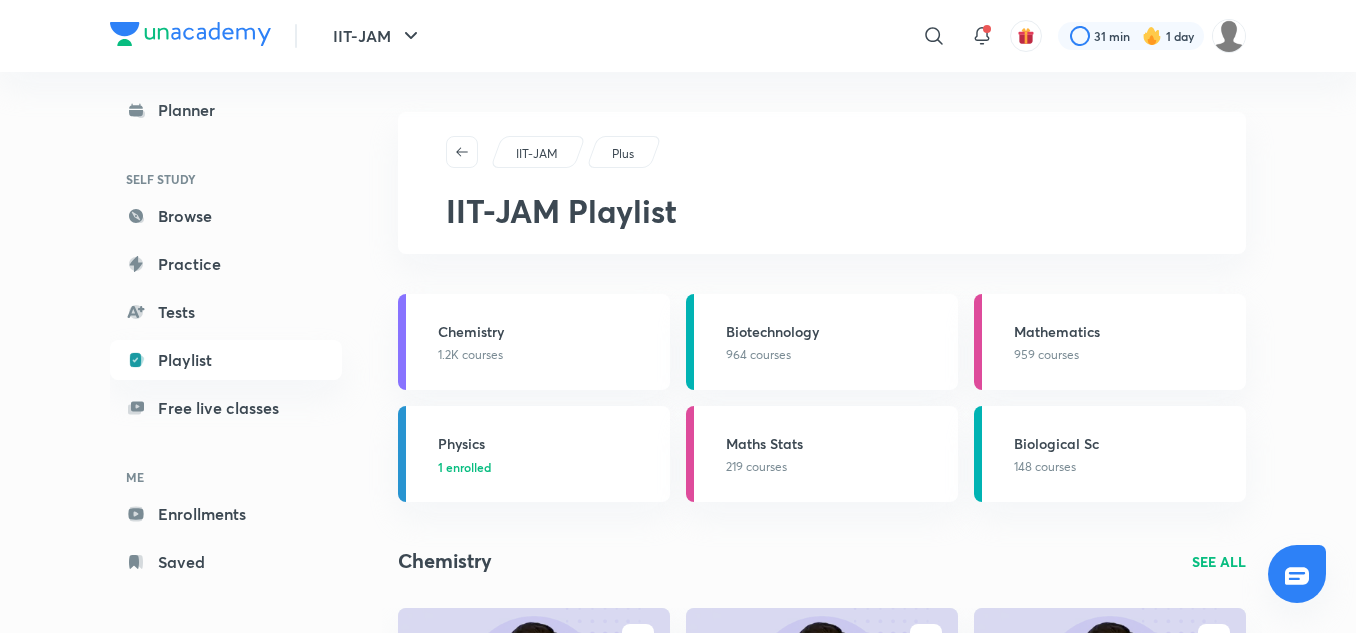 scroll, scrollTop: 27, scrollLeft: 0, axis: vertical 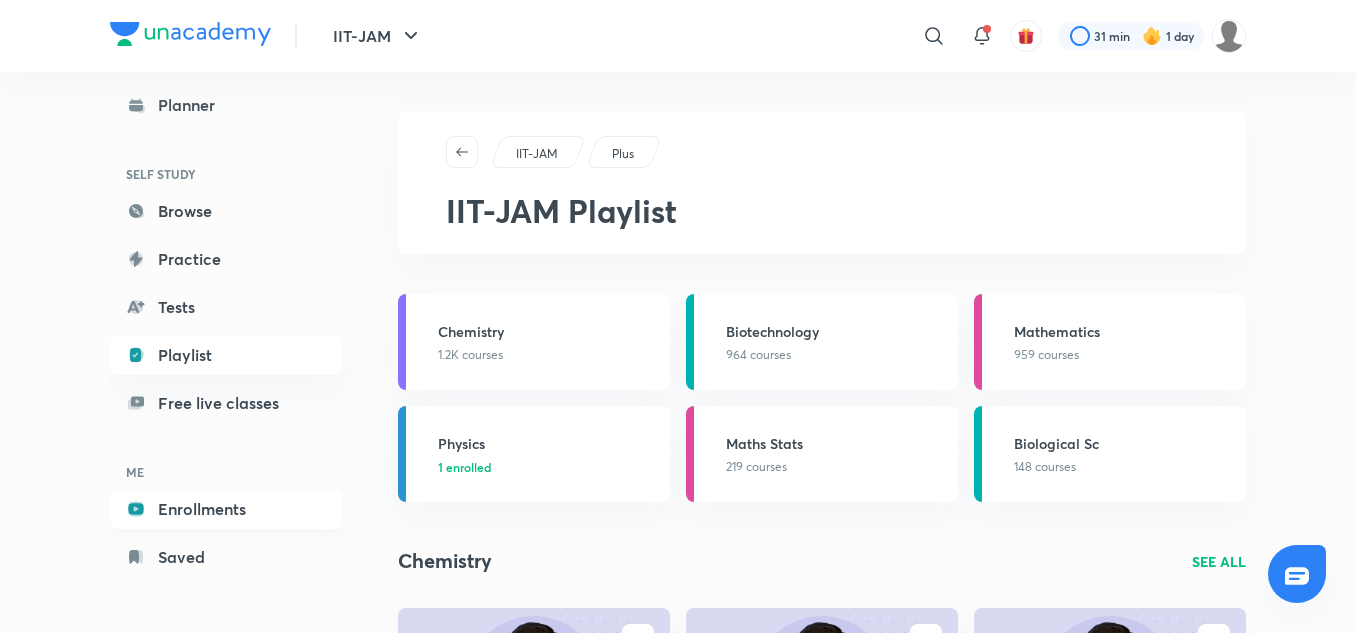 click on "Enrollments" at bounding box center [226, 509] 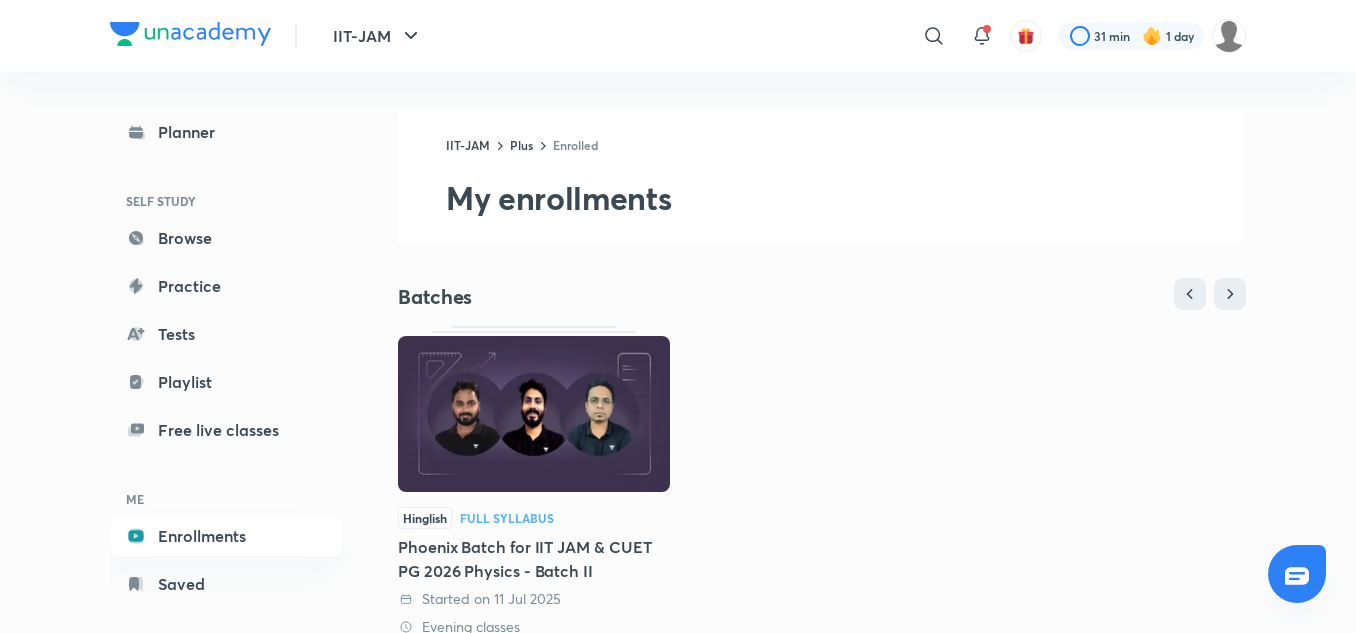 click at bounding box center [534, 414] 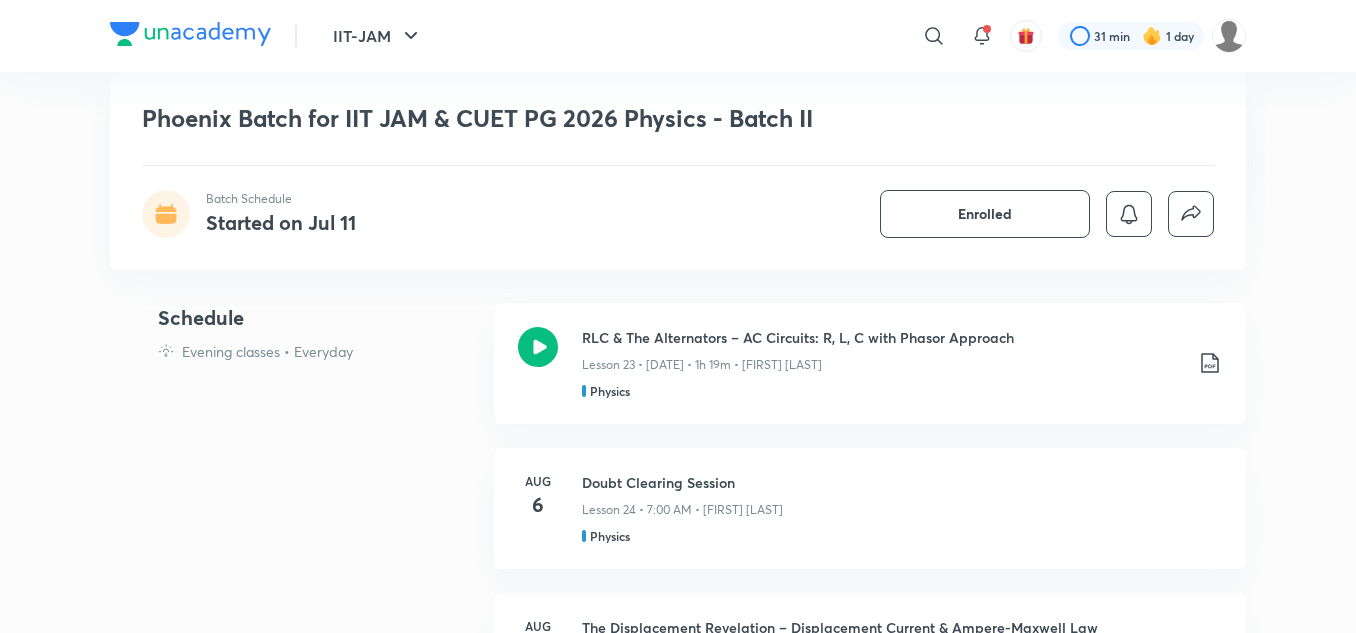 scroll, scrollTop: 0, scrollLeft: 0, axis: both 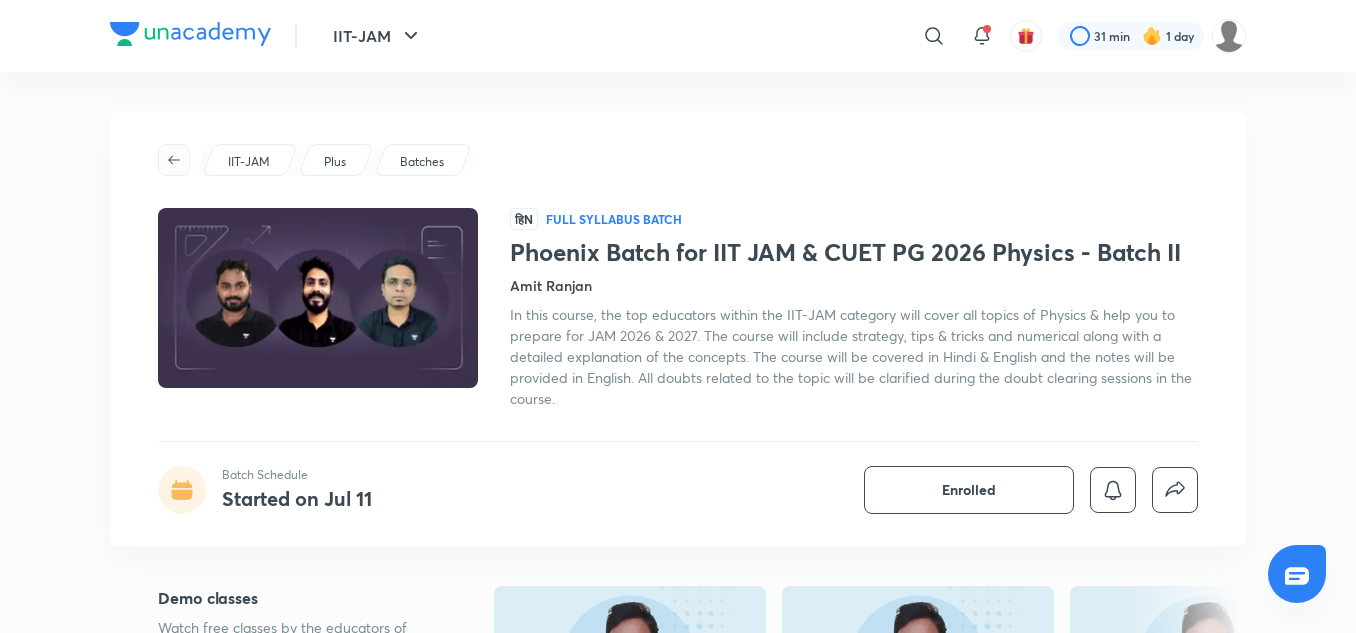 click 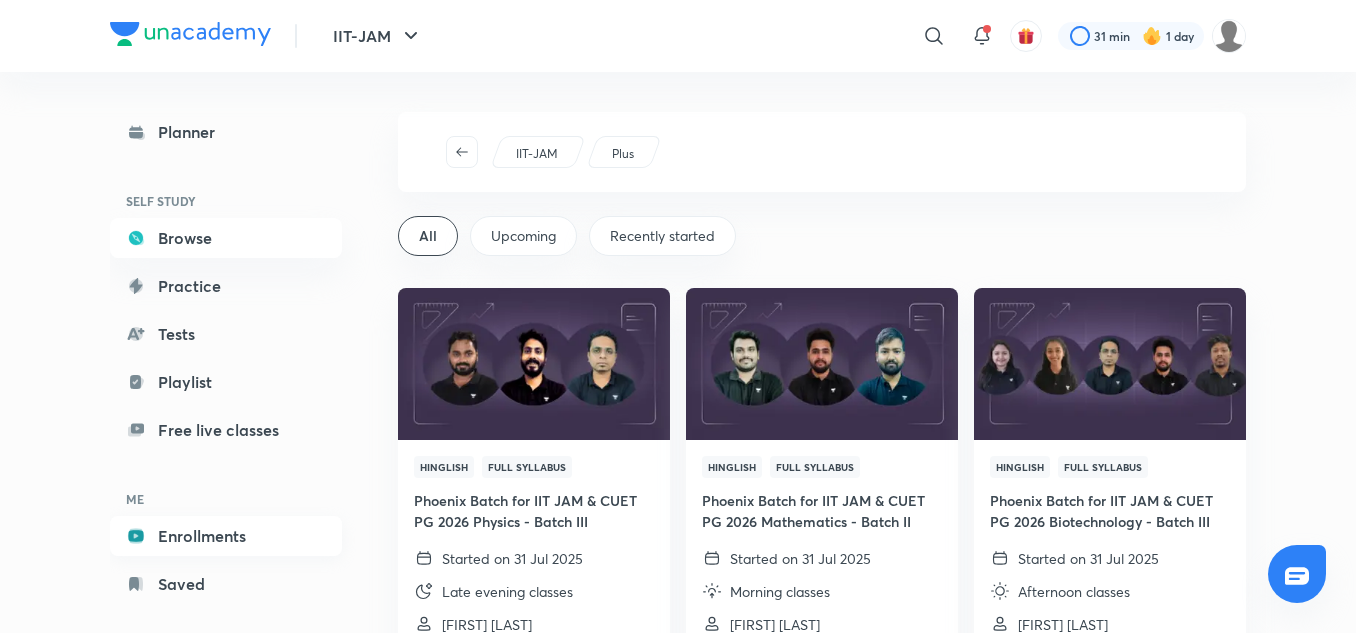 click on "Enrollments" at bounding box center (226, 536) 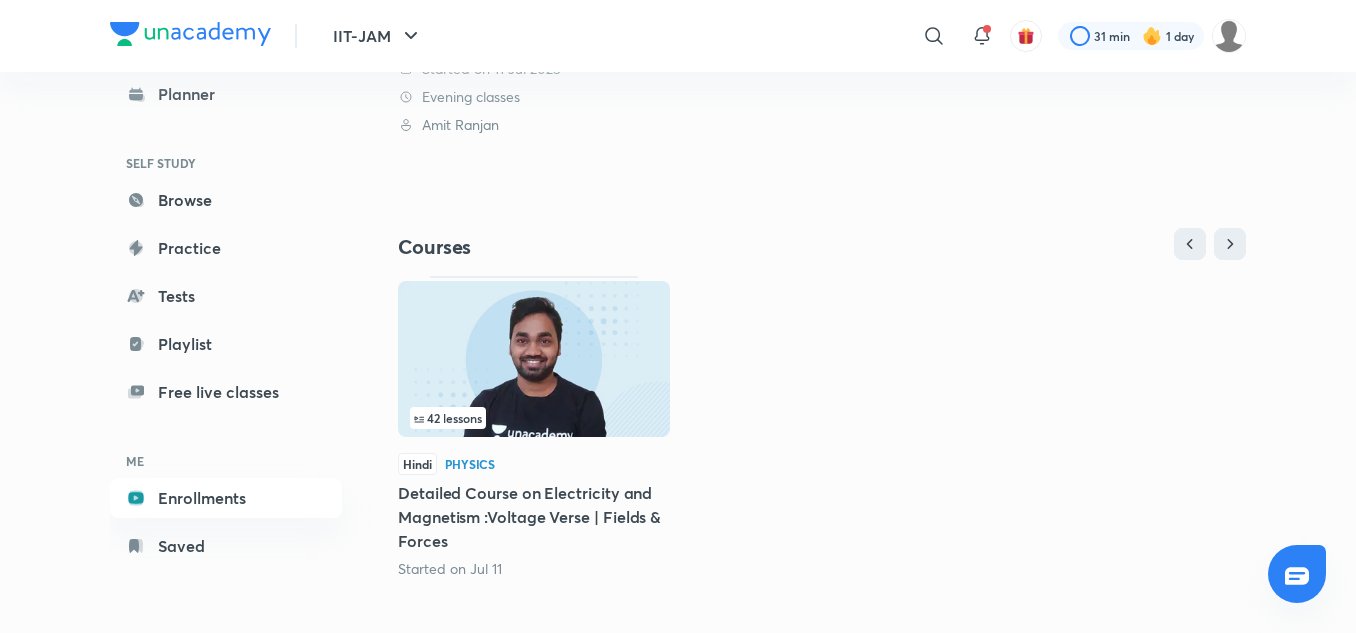 scroll, scrollTop: 544, scrollLeft: 0, axis: vertical 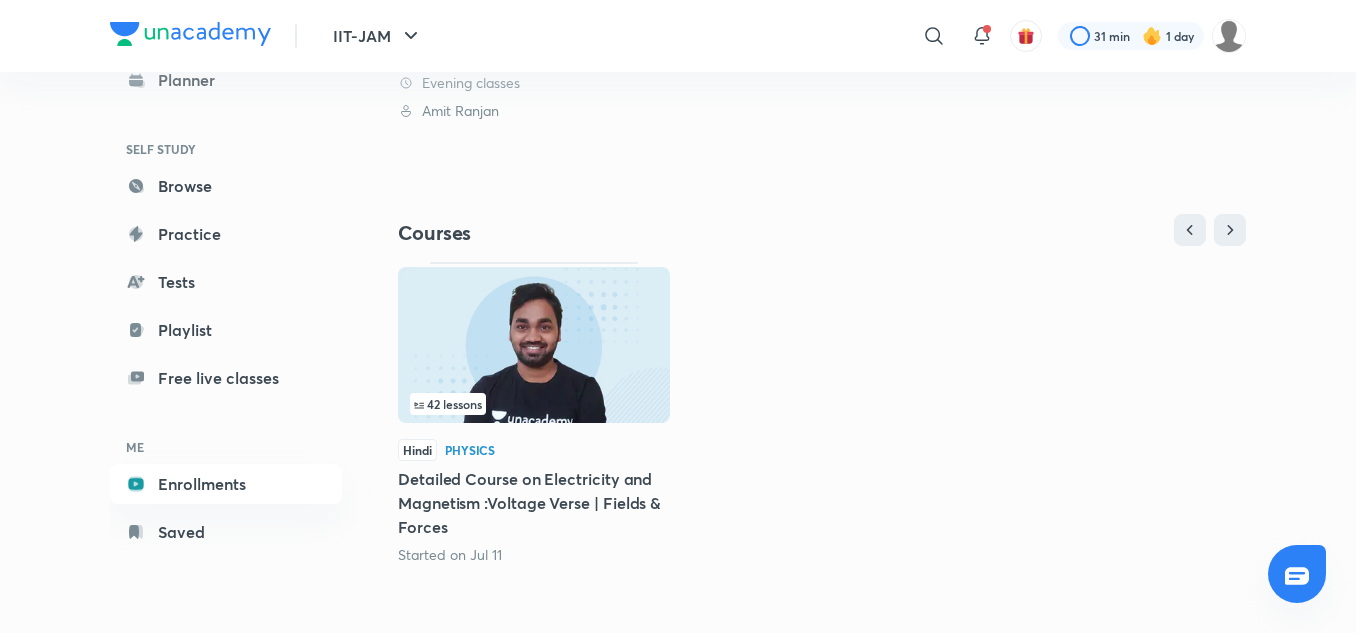 click on "42   lessons" at bounding box center (534, 404) 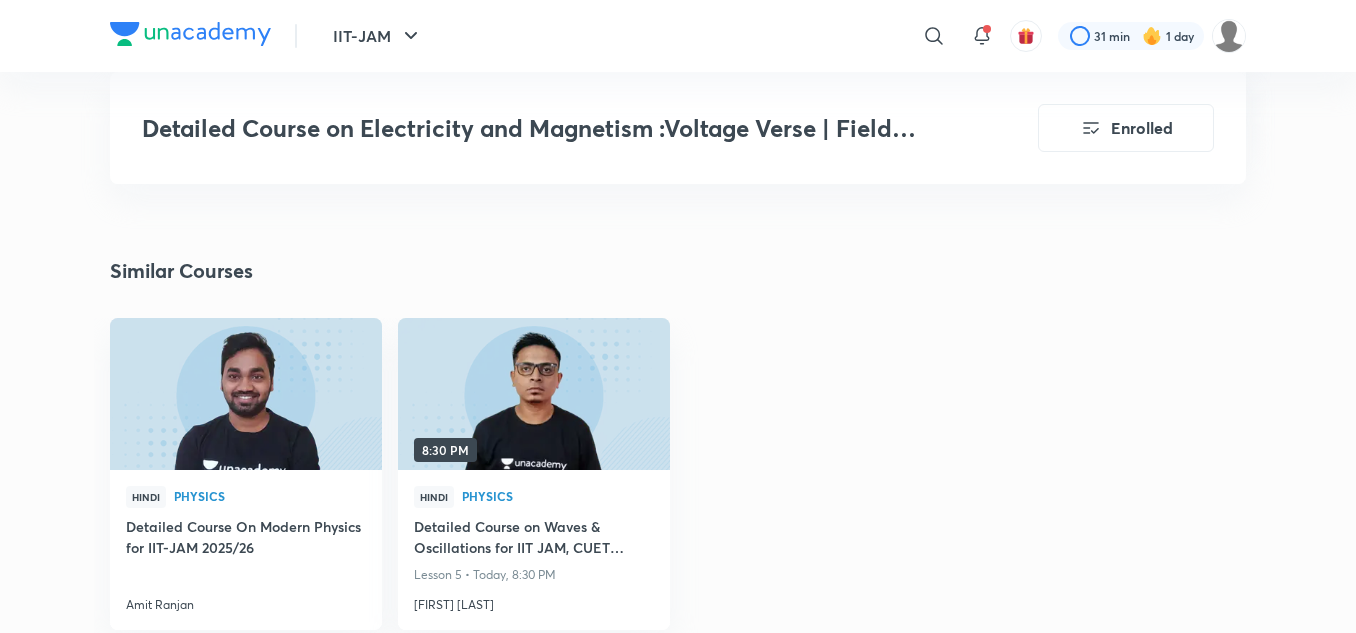 scroll, scrollTop: 6200, scrollLeft: 0, axis: vertical 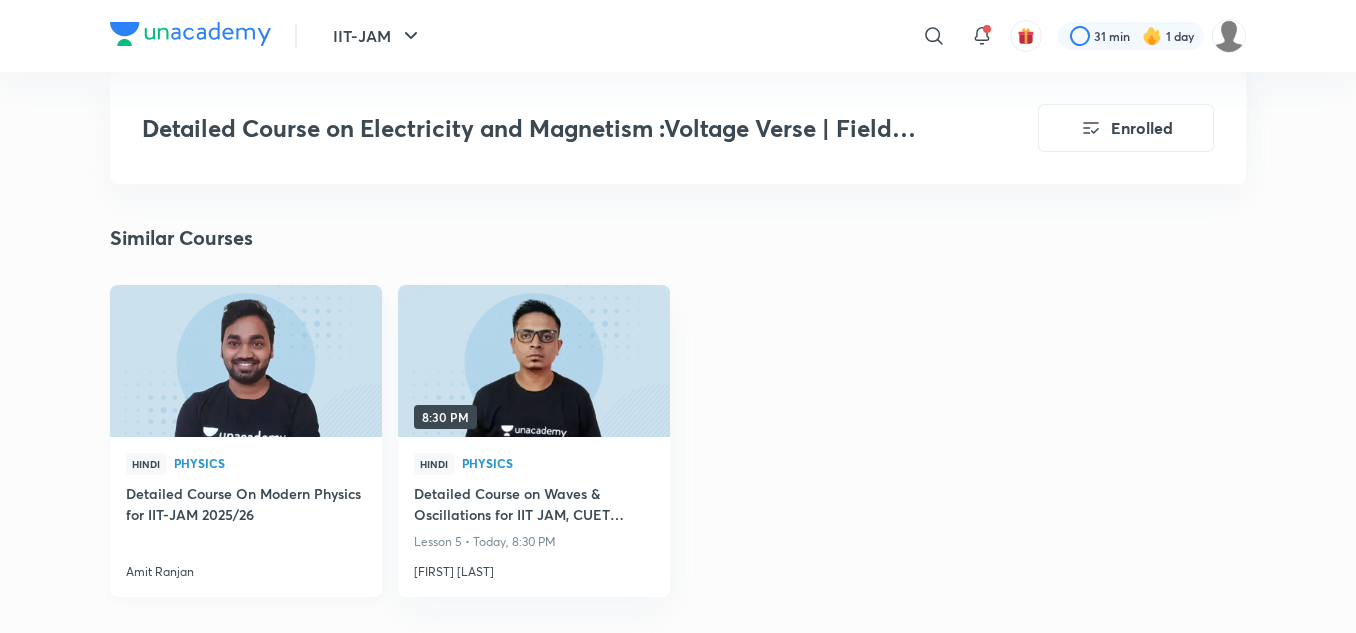 click at bounding box center (245, 361) 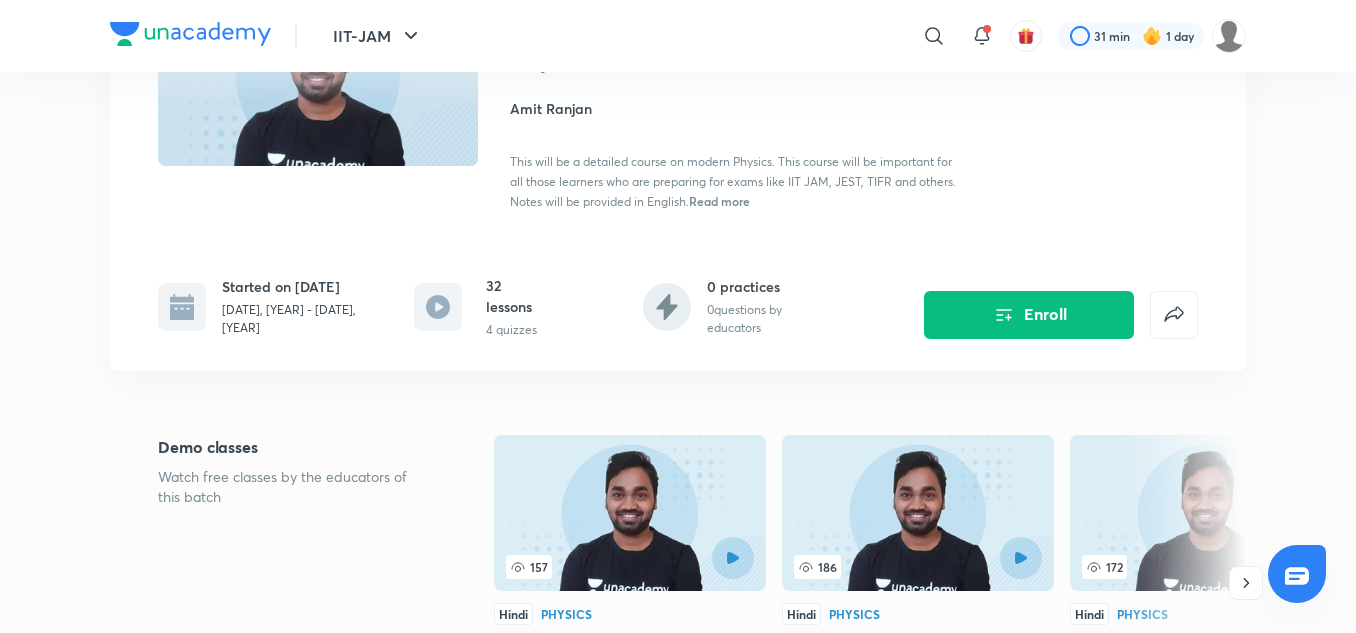 scroll, scrollTop: 0, scrollLeft: 0, axis: both 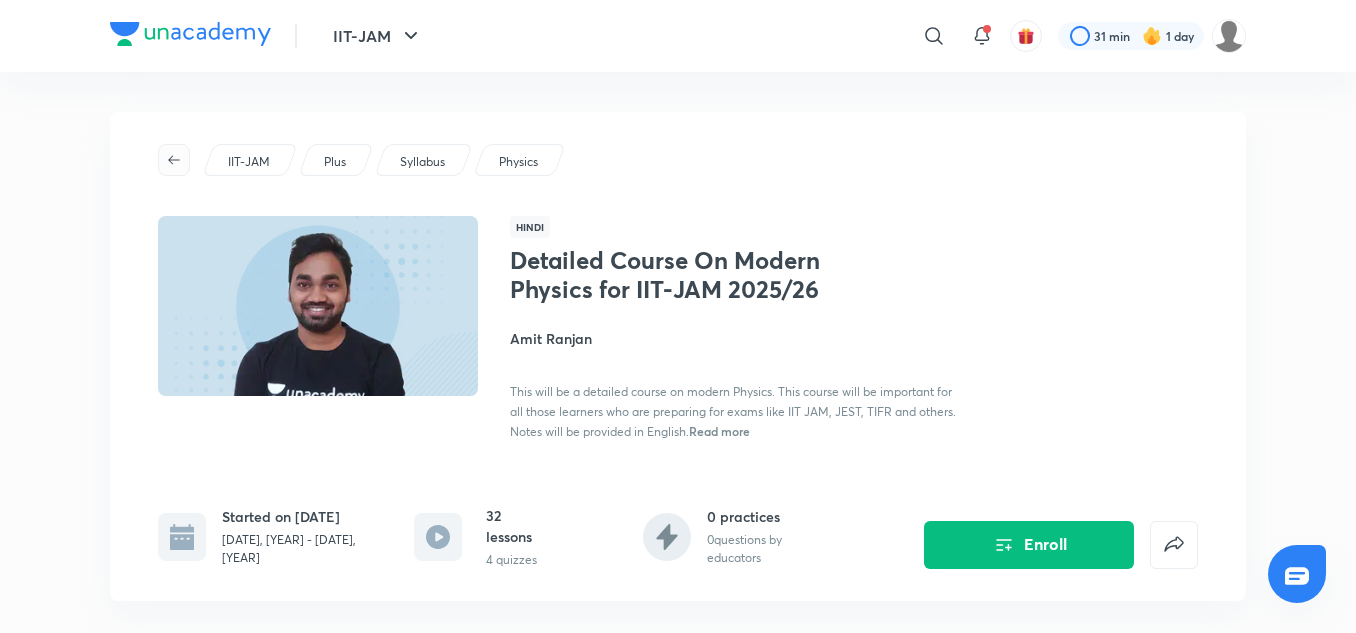 click at bounding box center [174, 160] 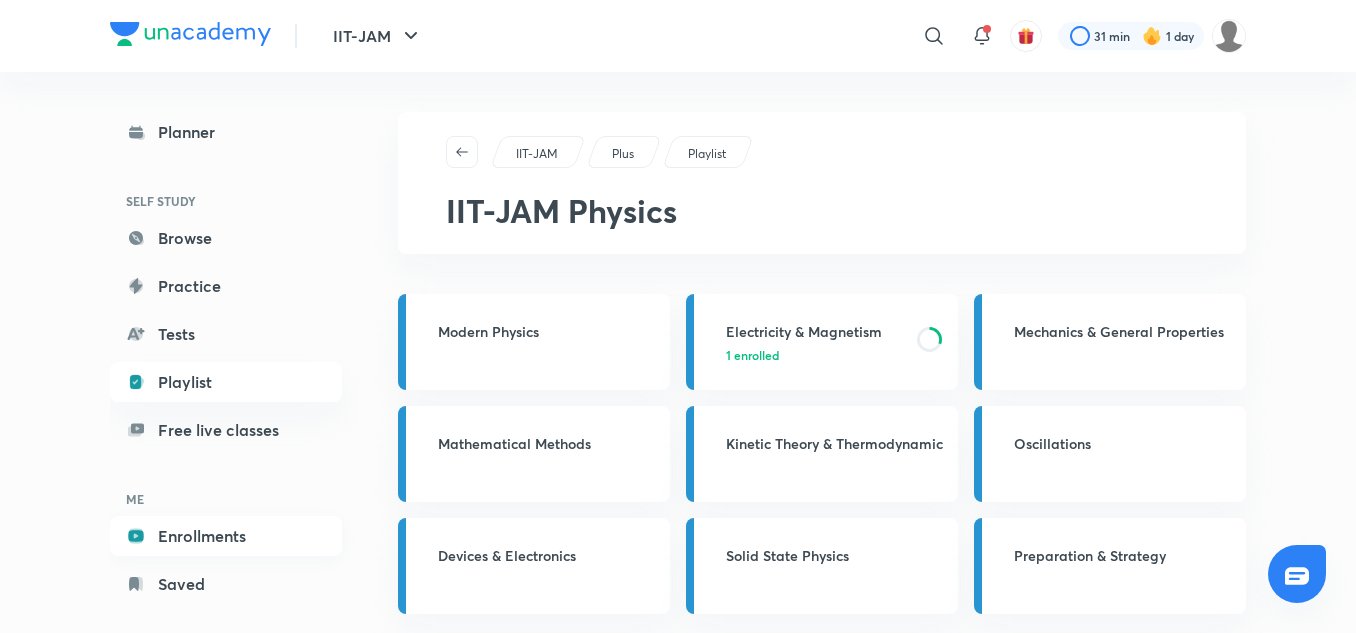 click on "Enrollments" at bounding box center [226, 536] 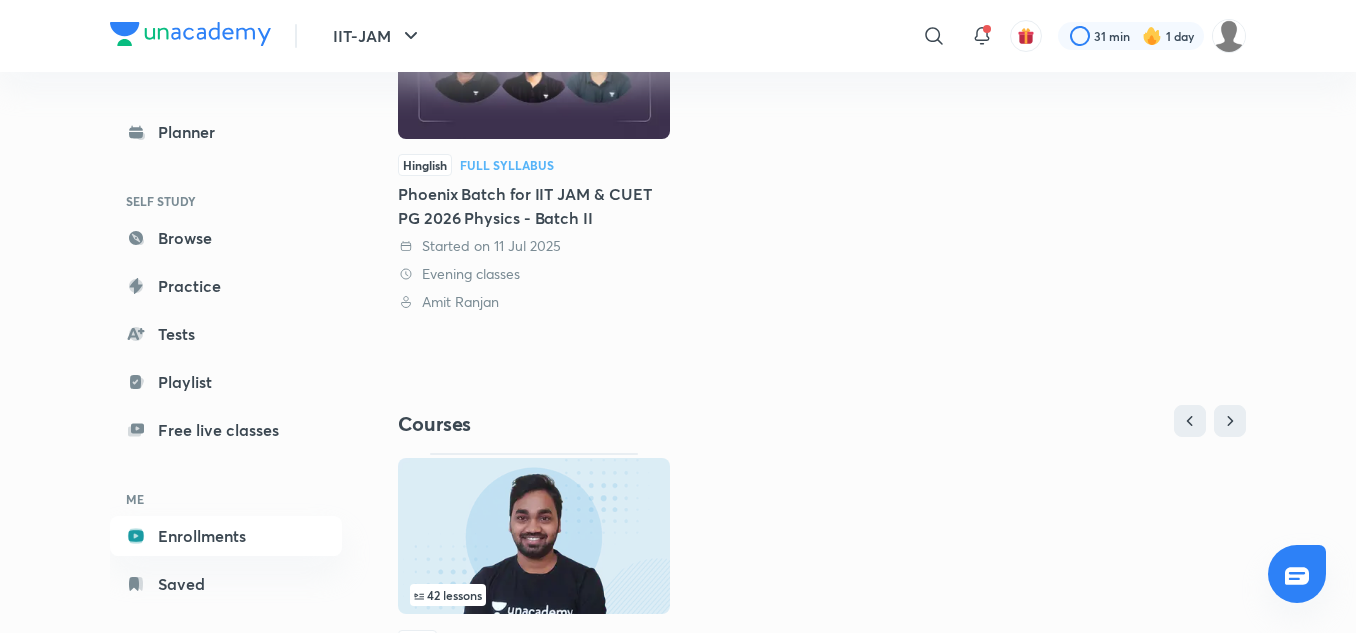 scroll, scrollTop: 544, scrollLeft: 0, axis: vertical 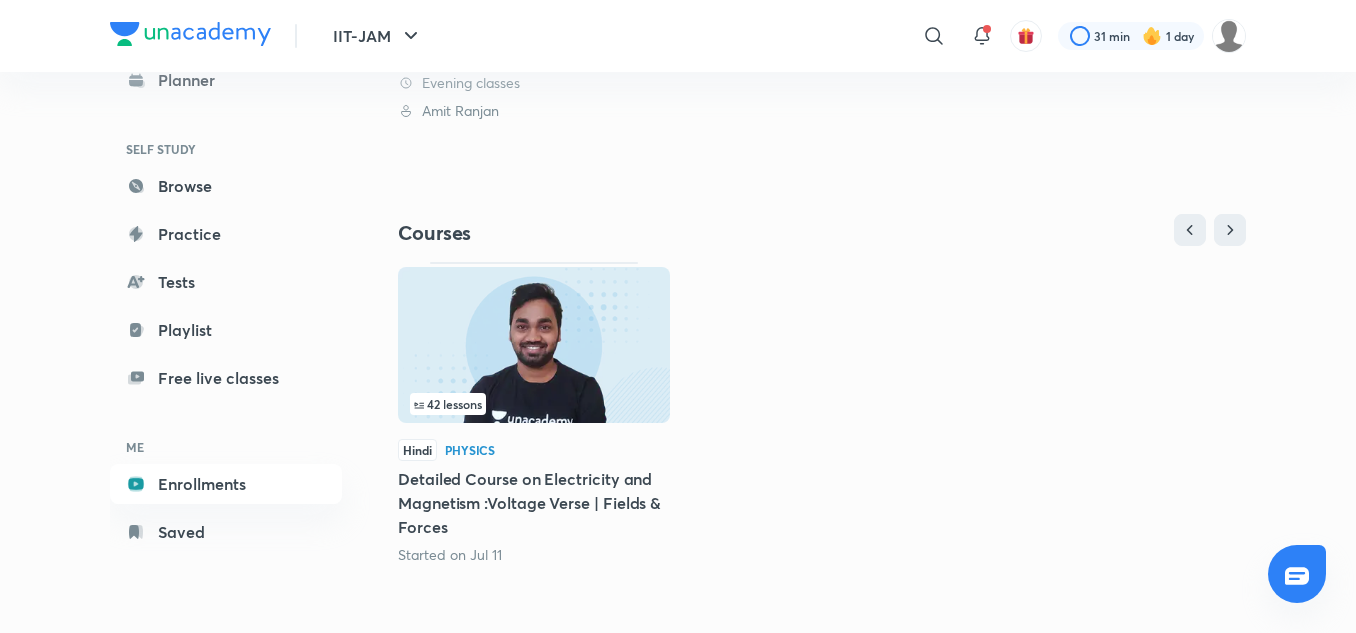 click on "42   lessons" at bounding box center (534, 404) 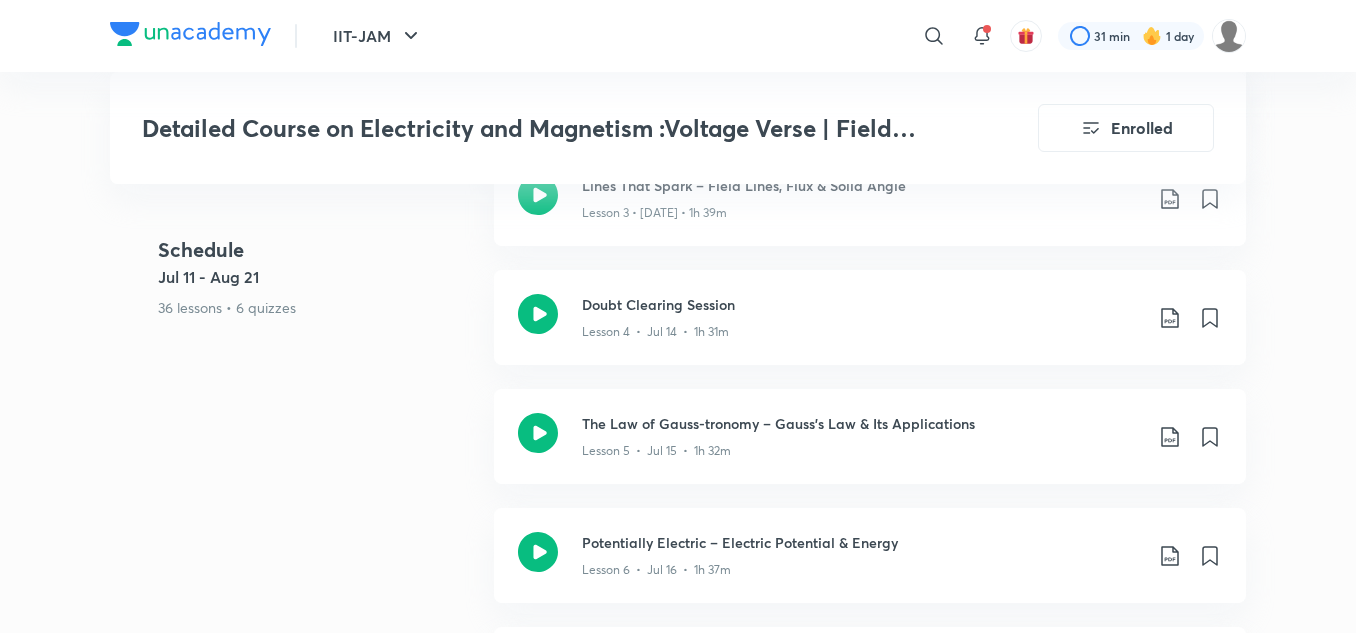 scroll, scrollTop: 2200, scrollLeft: 0, axis: vertical 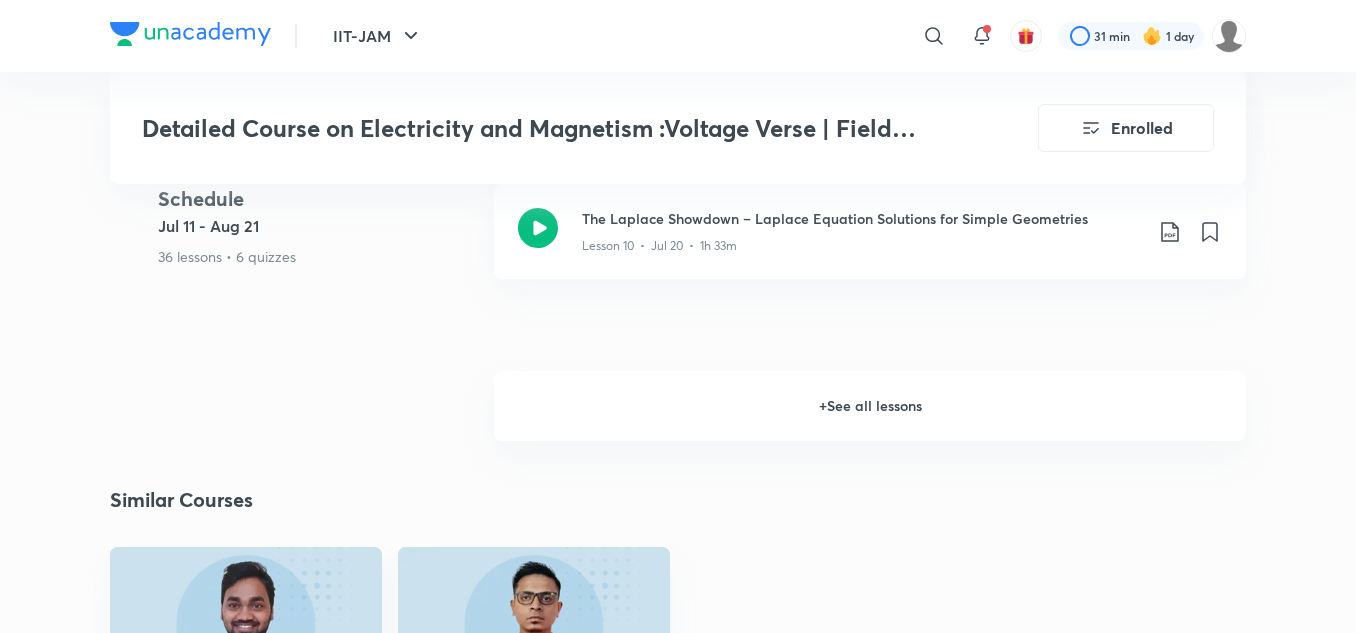 click on "+  See all lessons" at bounding box center [870, 406] 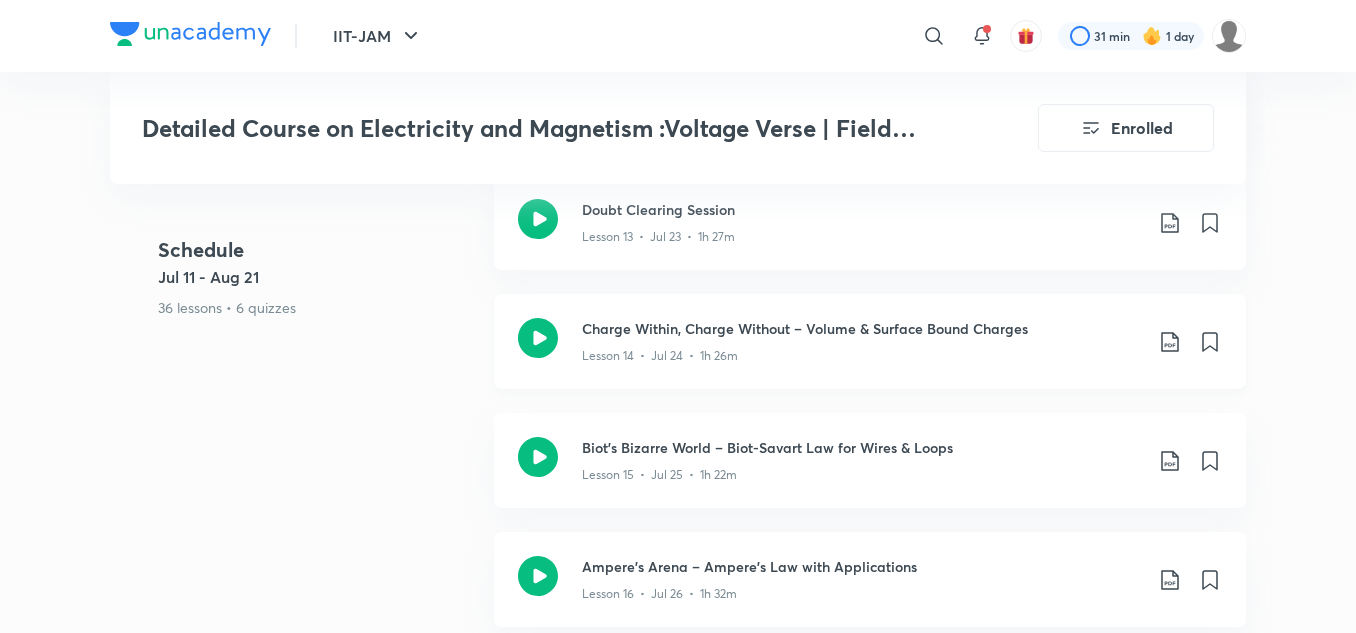 scroll, scrollTop: 2600, scrollLeft: 0, axis: vertical 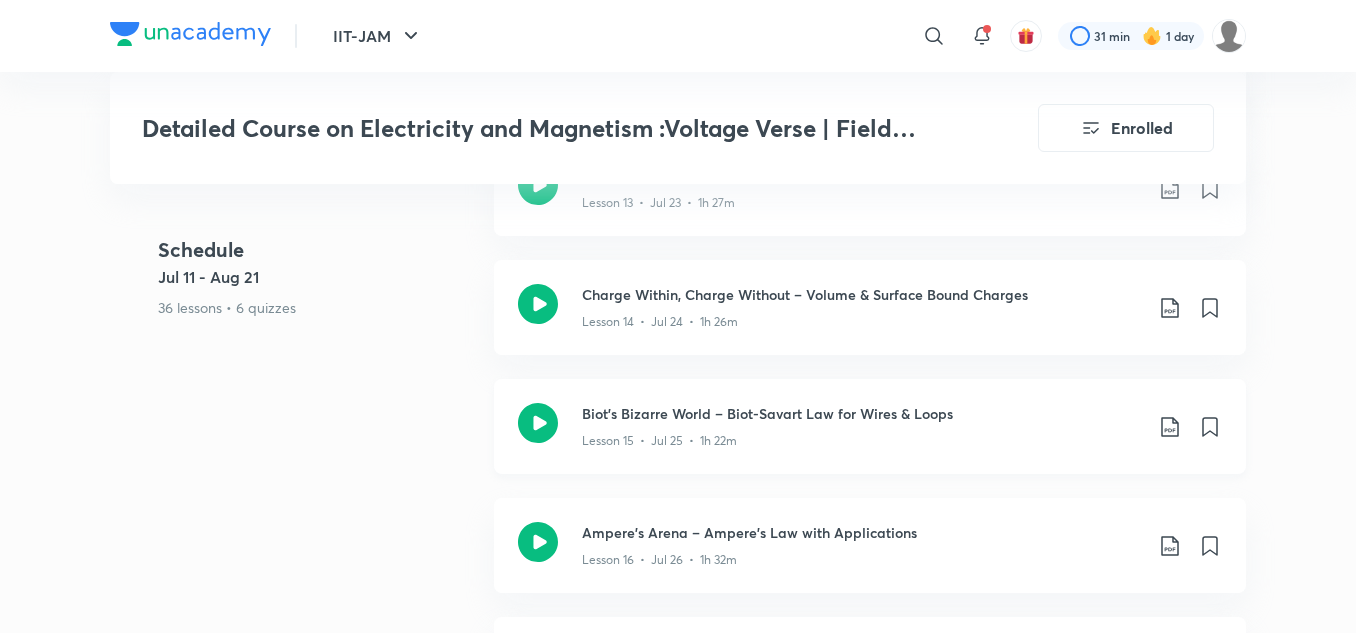 click 